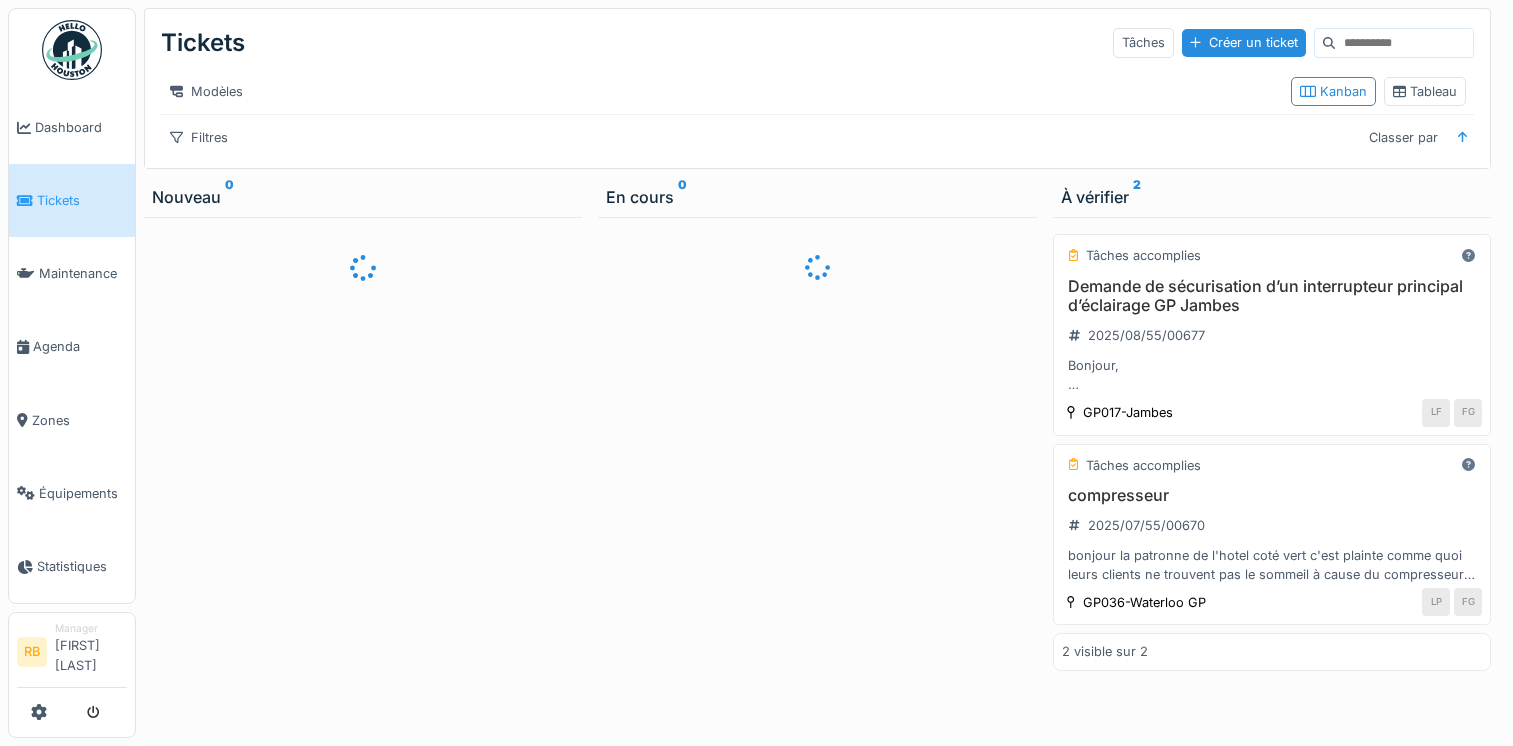 scroll, scrollTop: 0, scrollLeft: 0, axis: both 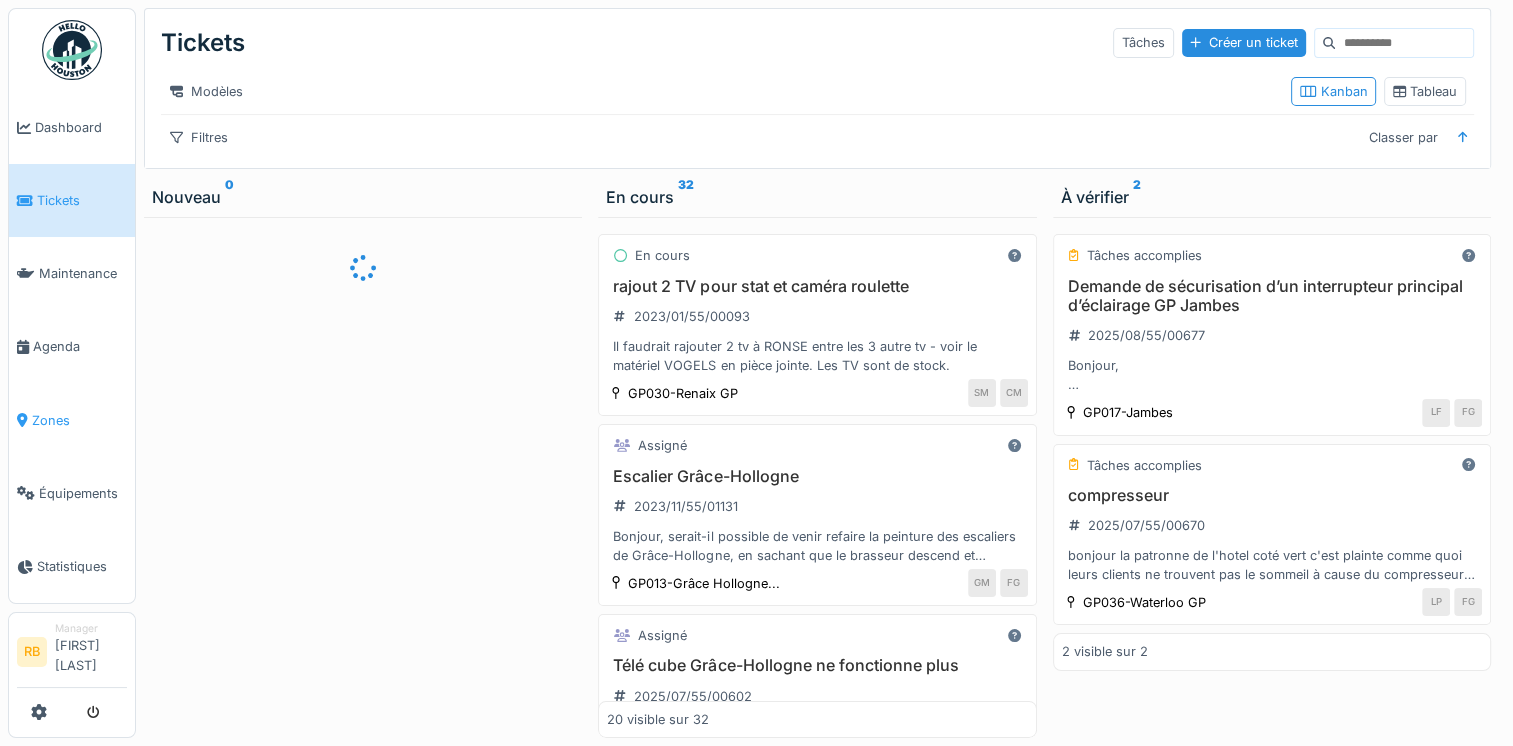 click on "Zones" at bounding box center (72, 420) 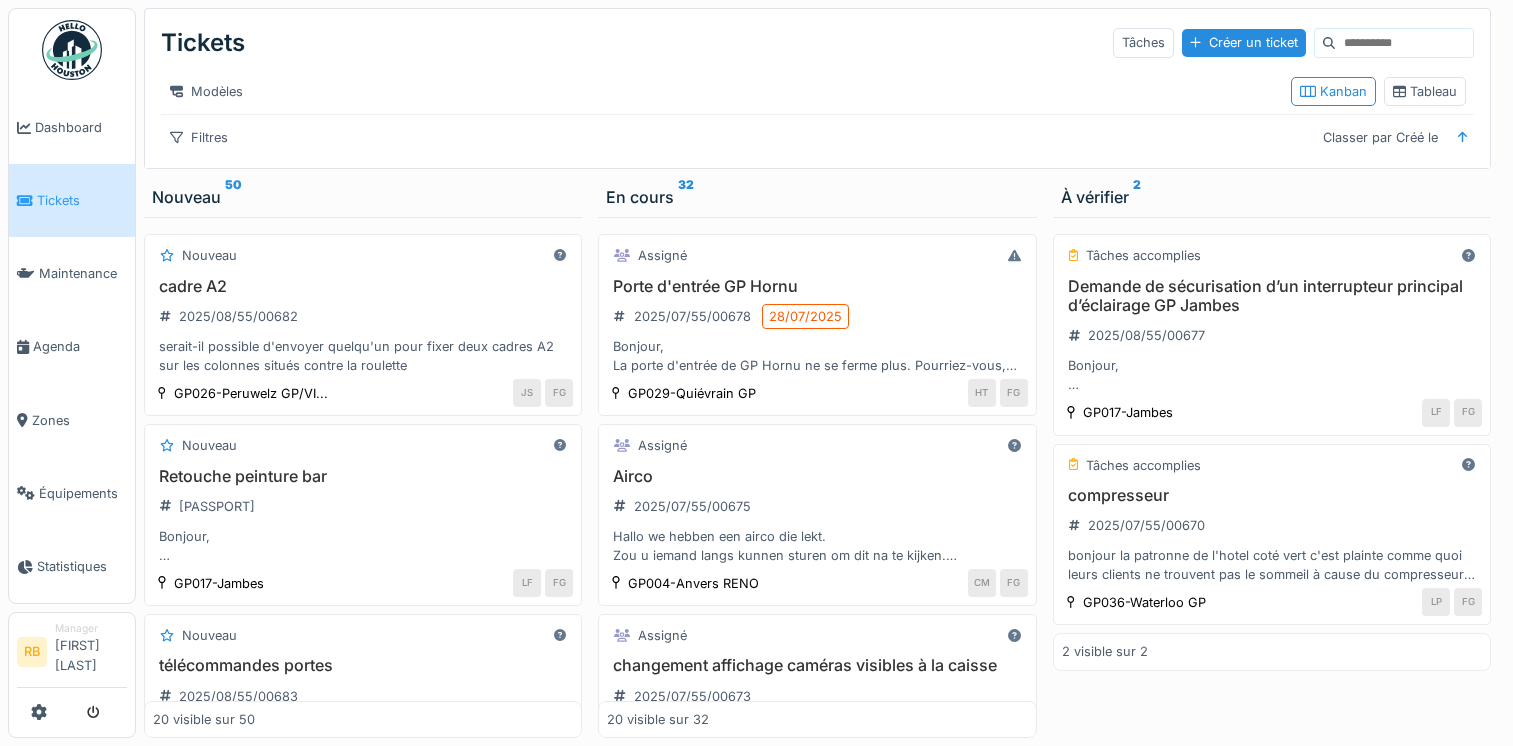 scroll, scrollTop: 0, scrollLeft: 0, axis: both 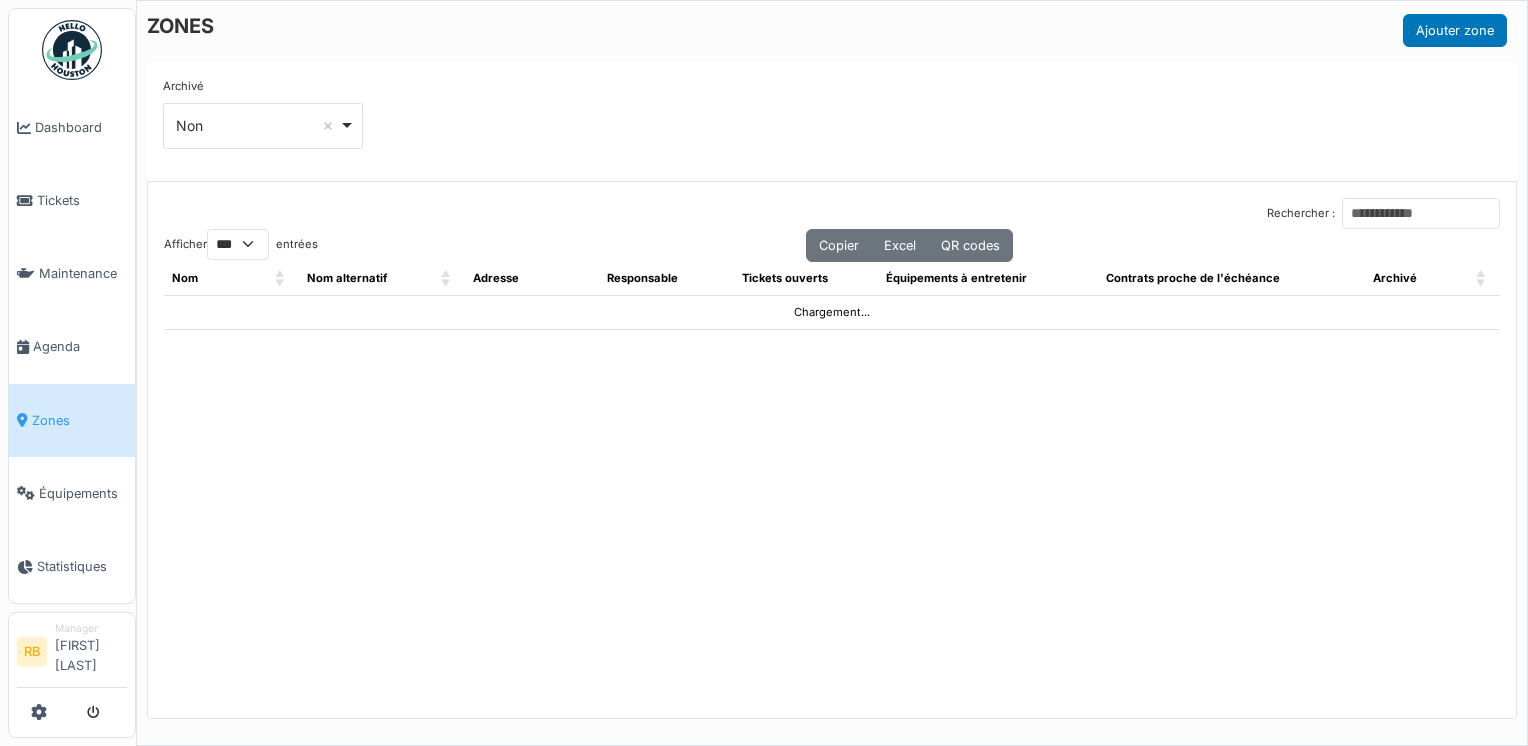 select on "***" 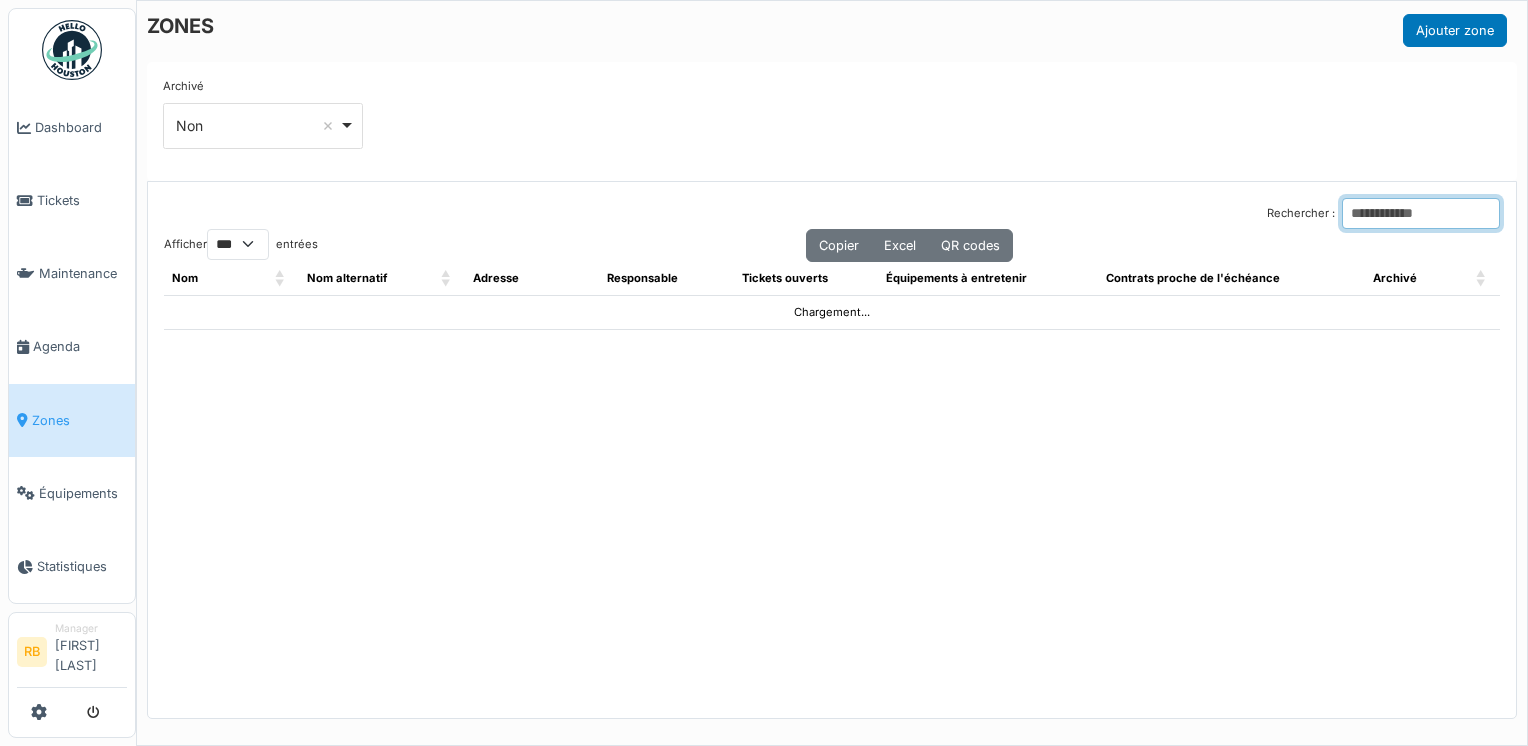 click on "Rechercher :" at bounding box center (1421, 213) 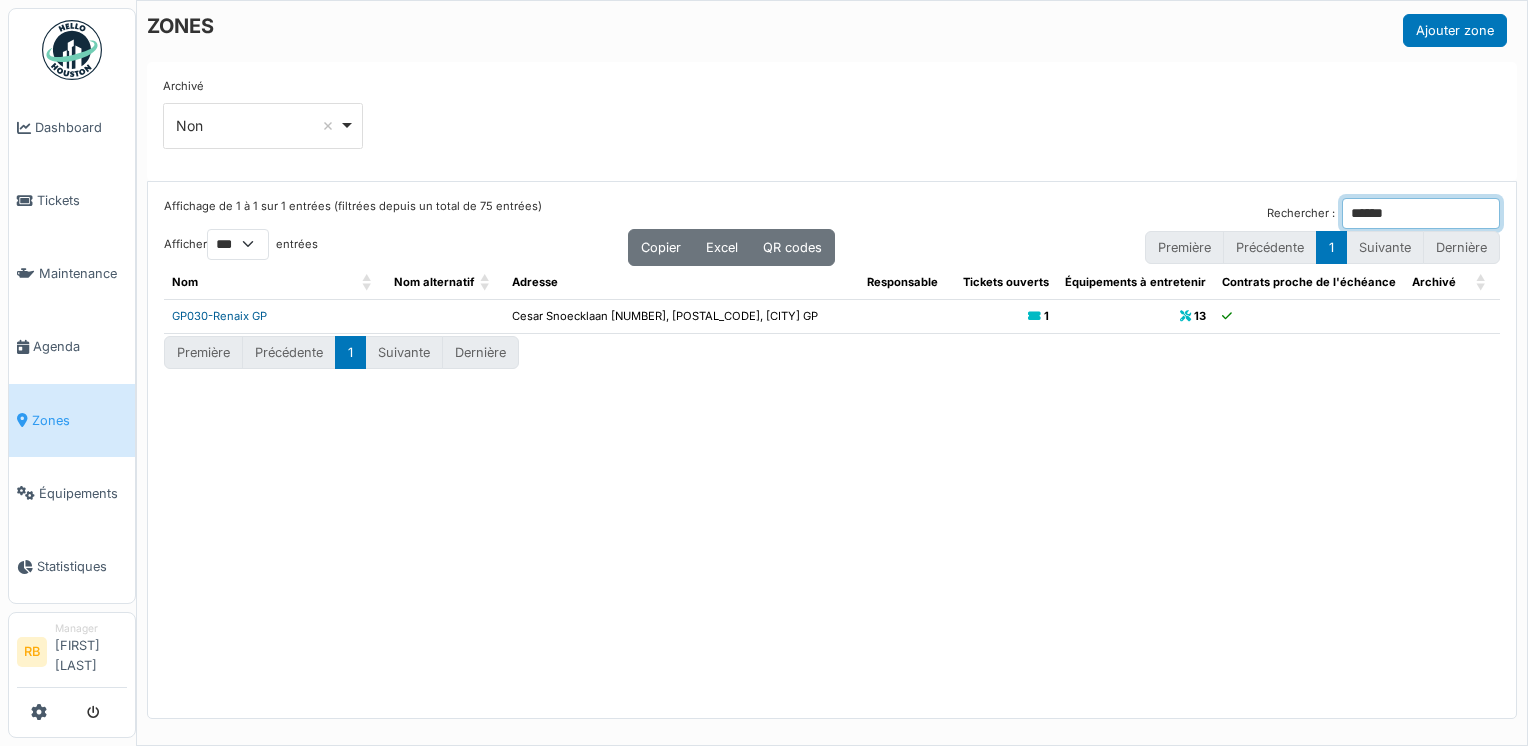 type on "******" 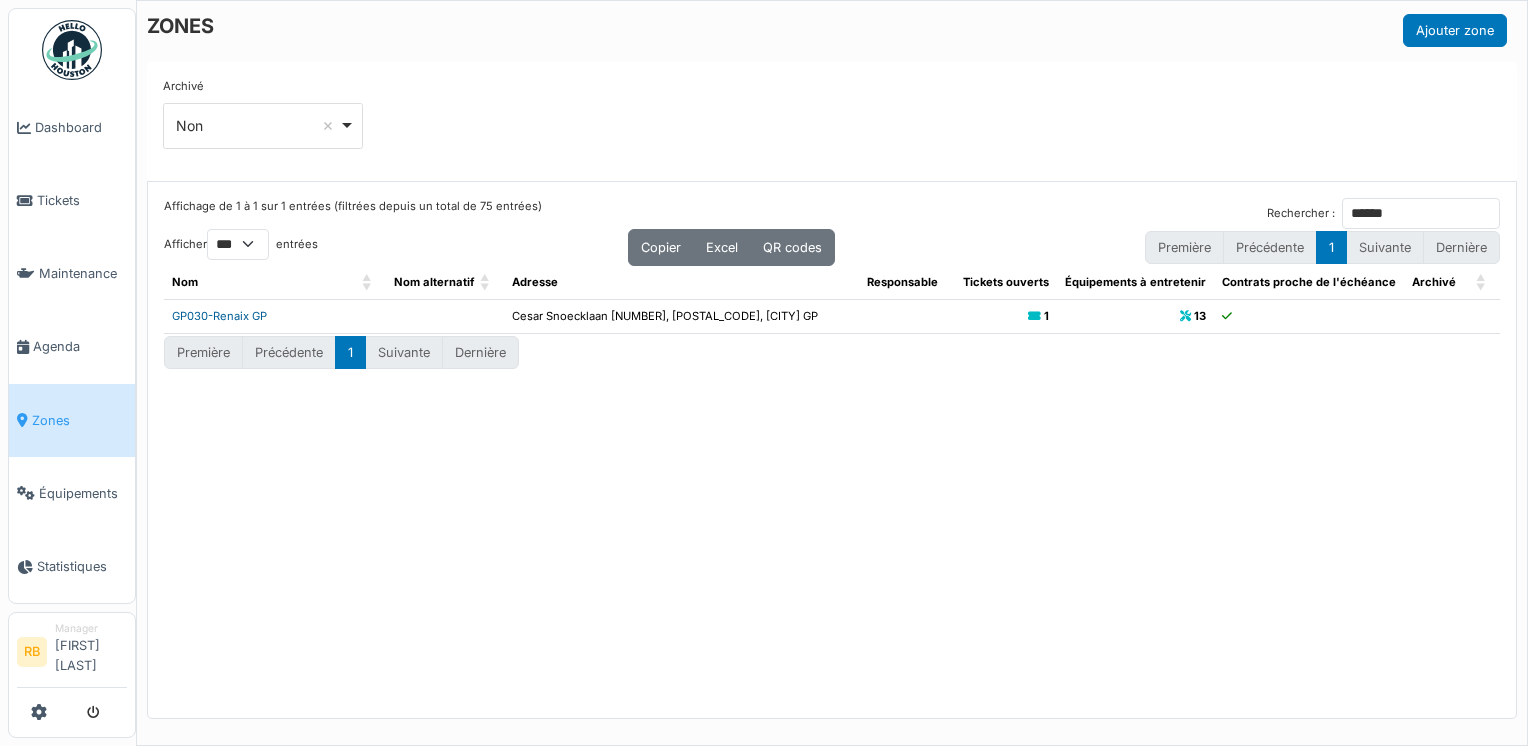 click on "GP030-Renaix GP" at bounding box center (219, 316) 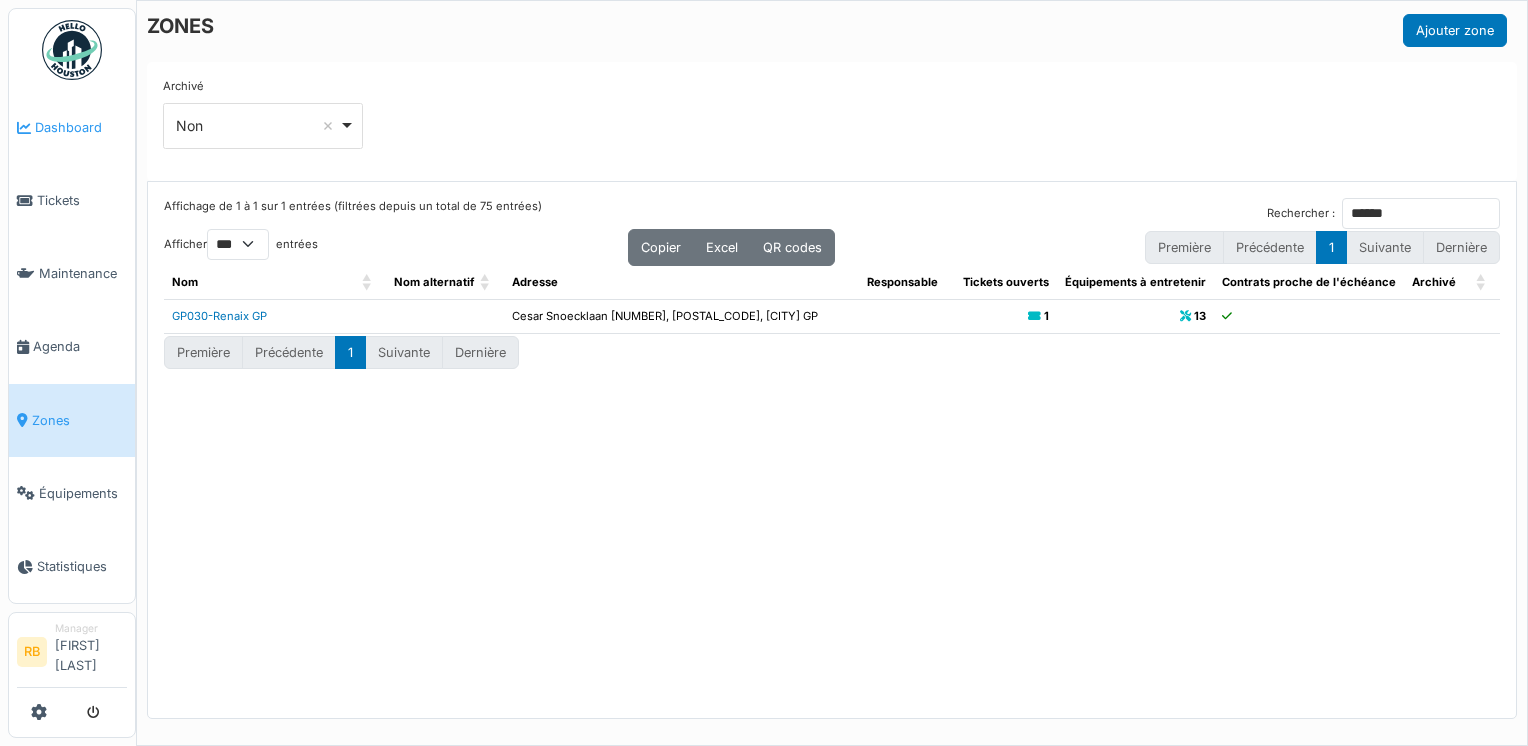 click on "Dashboard" at bounding box center (72, 127) 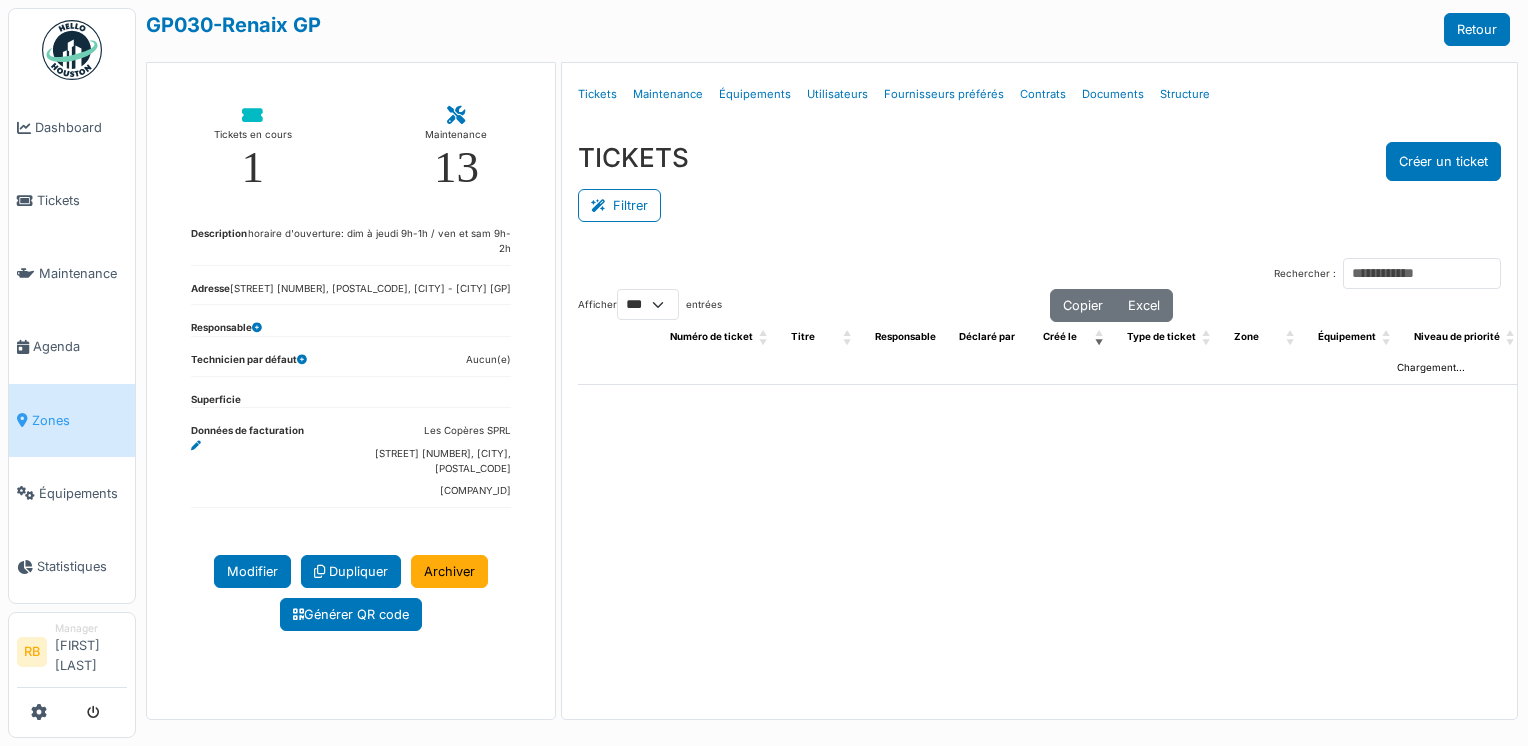 select on "***" 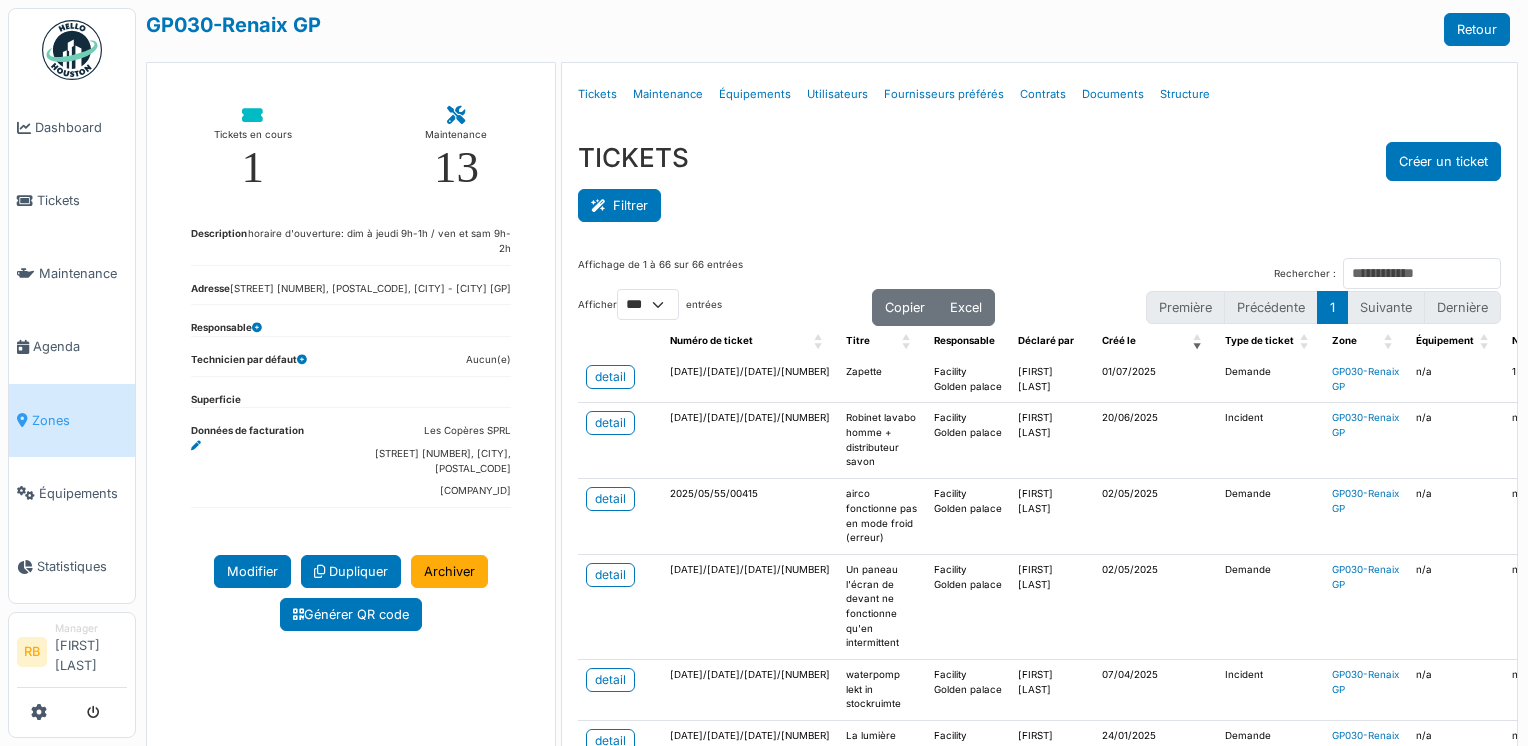click on "Filtrer" at bounding box center [619, 205] 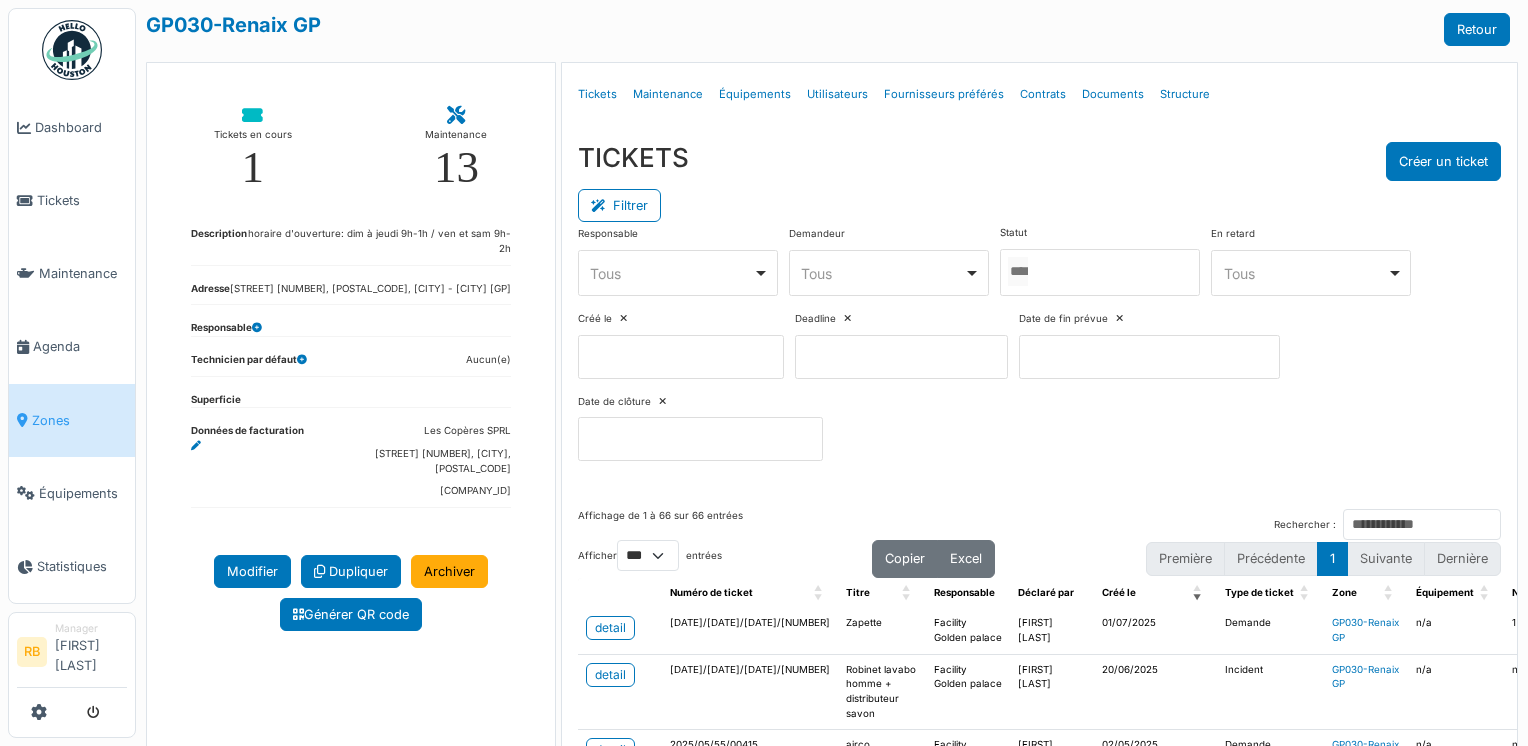 click at bounding box center (1100, 272) 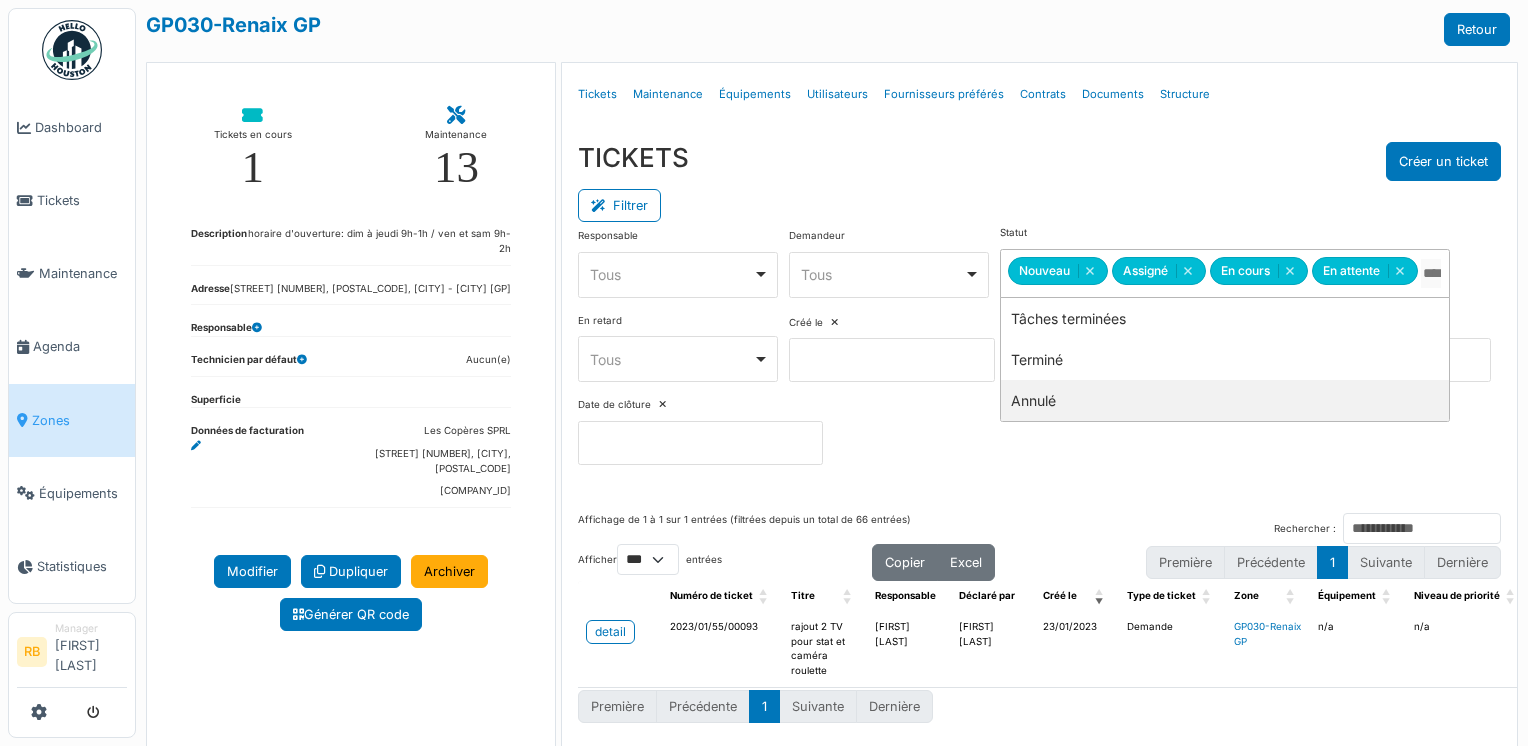scroll, scrollTop: 43, scrollLeft: 0, axis: vertical 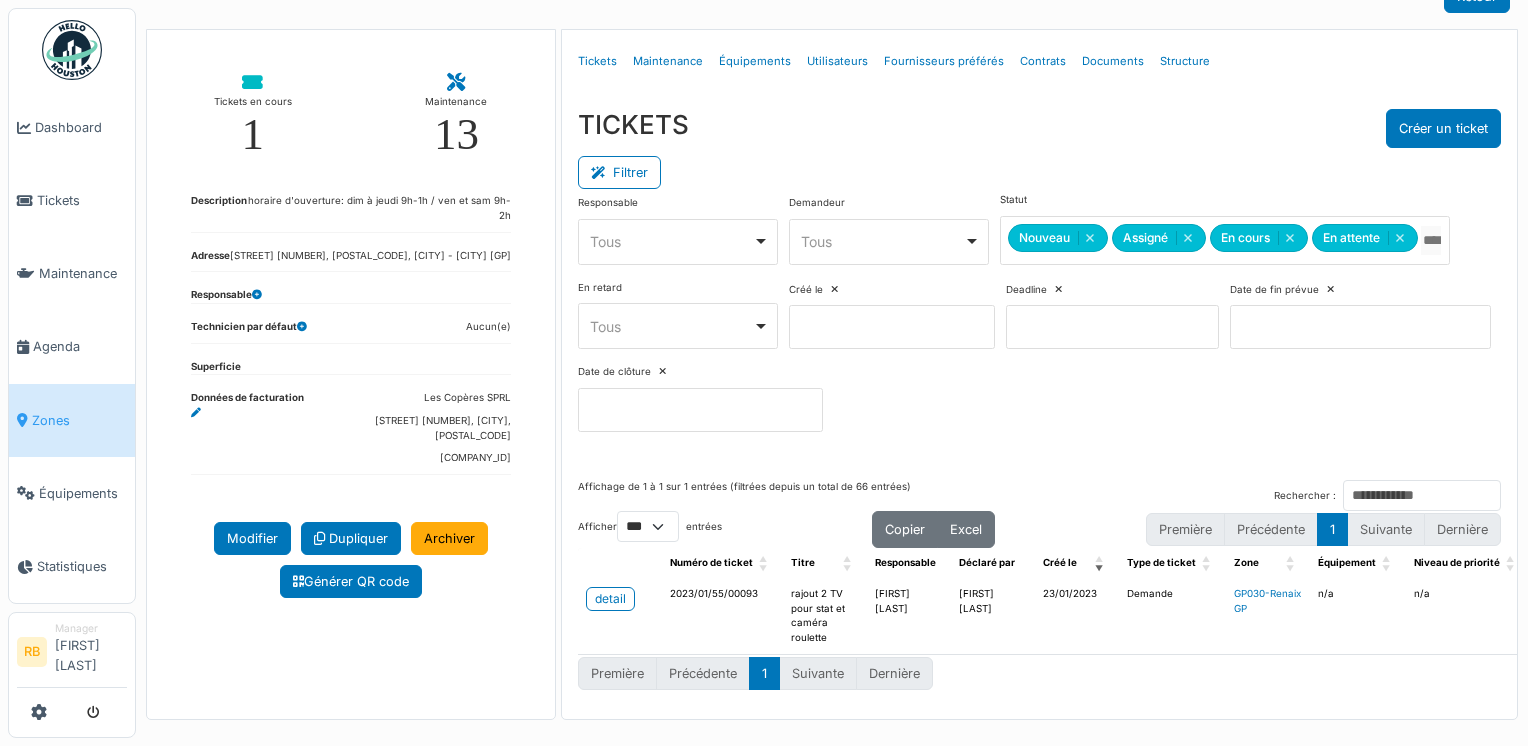 click on "Tickets en cours
1
Maintenance
13
Description
horaire d'ouverture: dim à jeudi 9h-1h / ven et sam 9h-2h
Adresse
[STREET] [NUMBER], [POSTAL_CODE], [CITY] - [CITY] [GP]
Responsable
Technicien par défaut
Aucun(e)
Superficie" at bounding box center (351, 374) 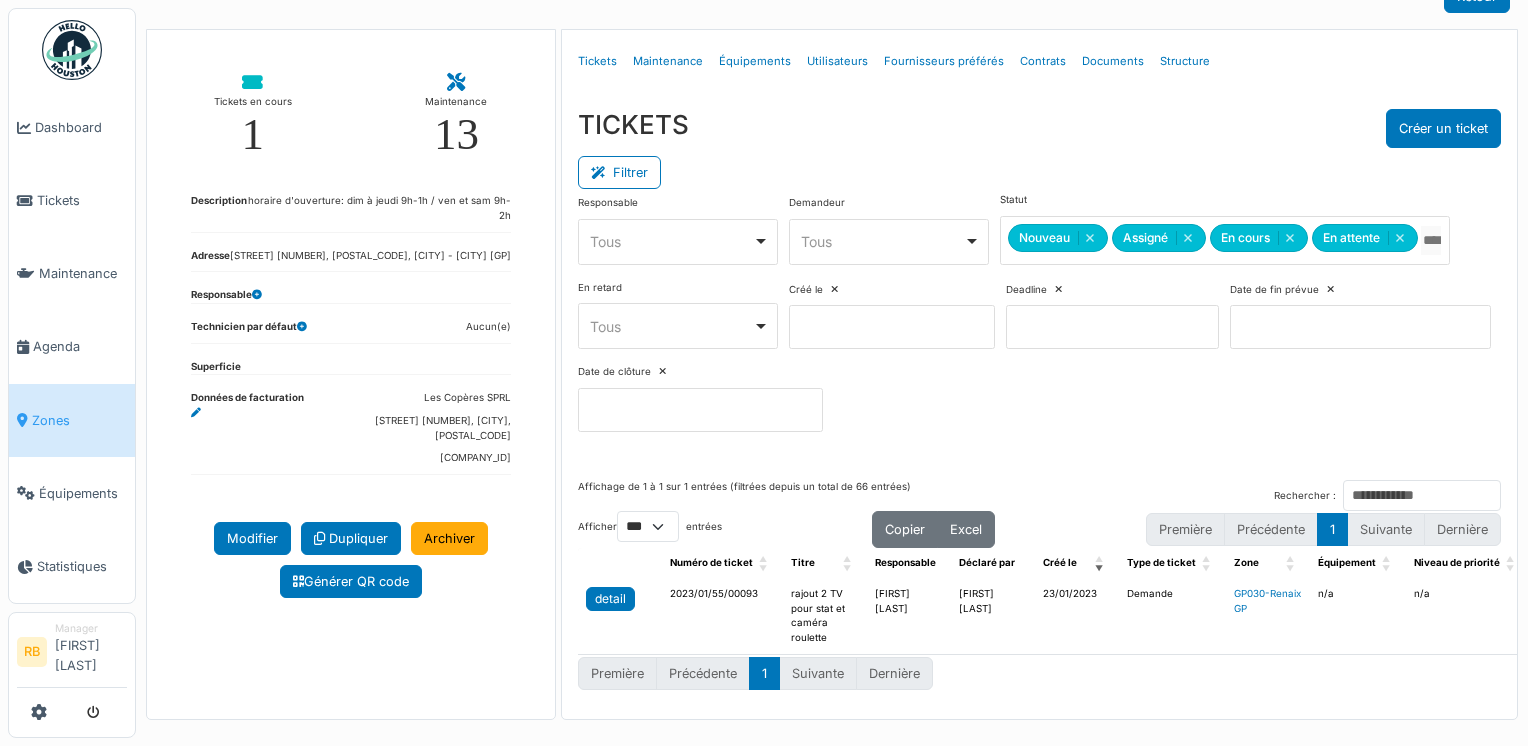 click on "detail" at bounding box center (610, 599) 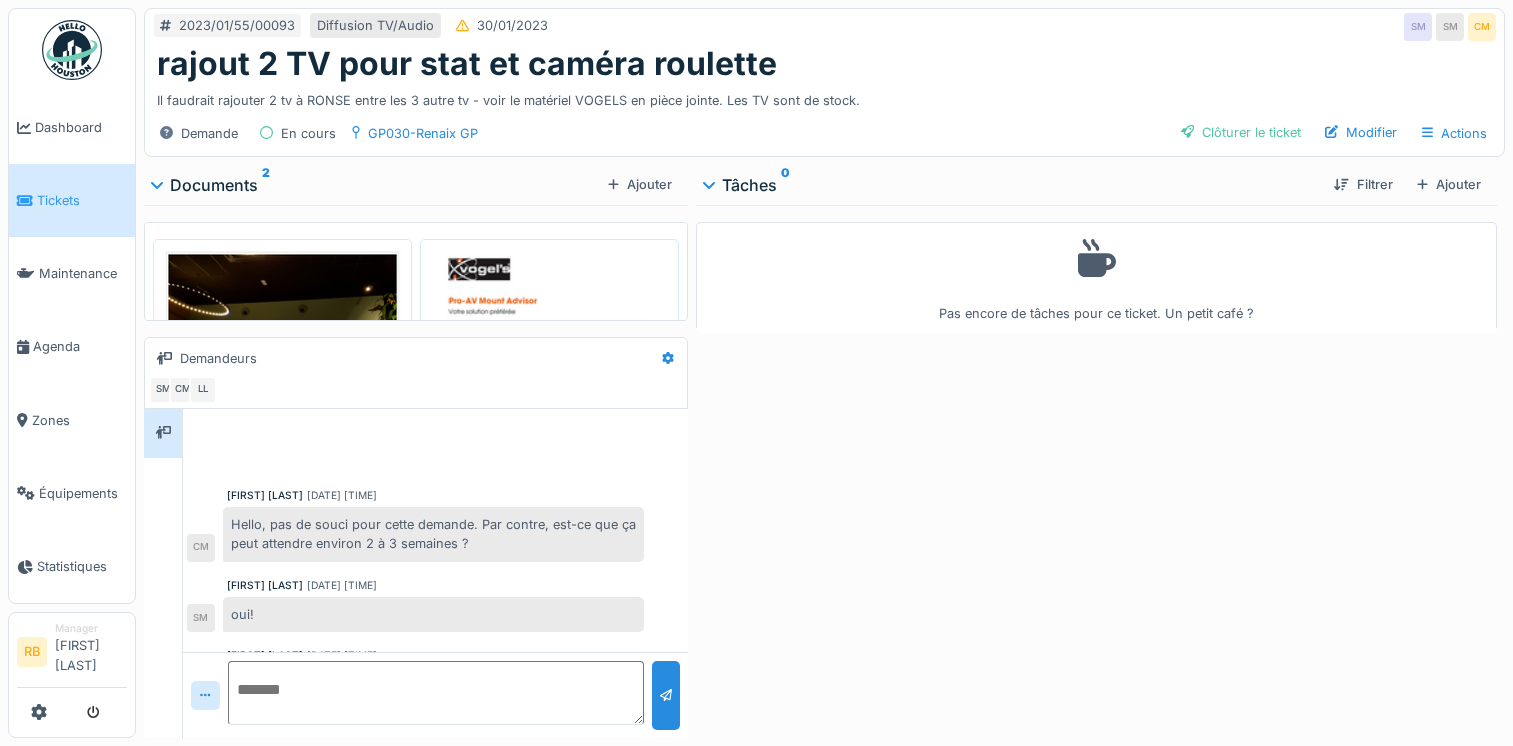 scroll, scrollTop: 0, scrollLeft: 0, axis: both 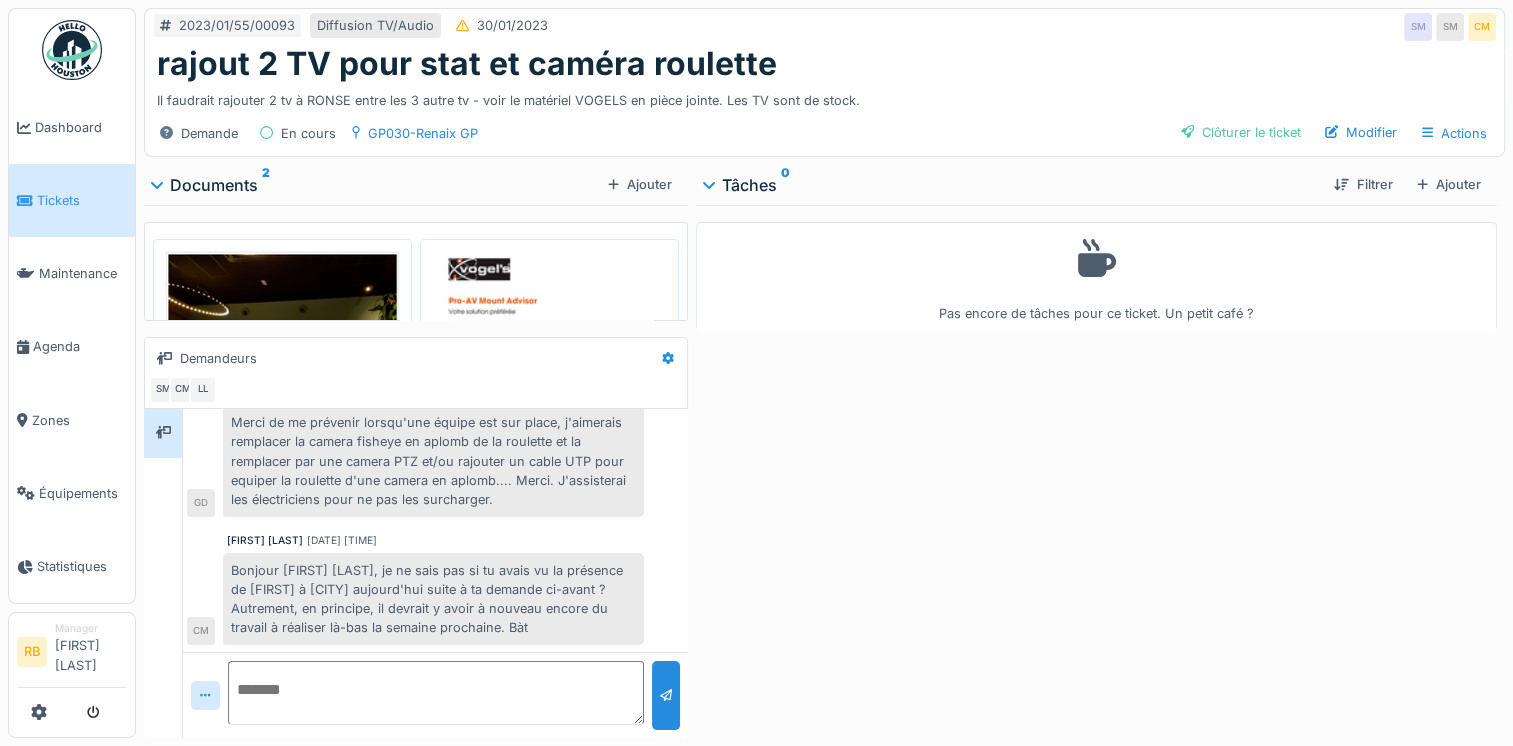 click at bounding box center (282, 340) 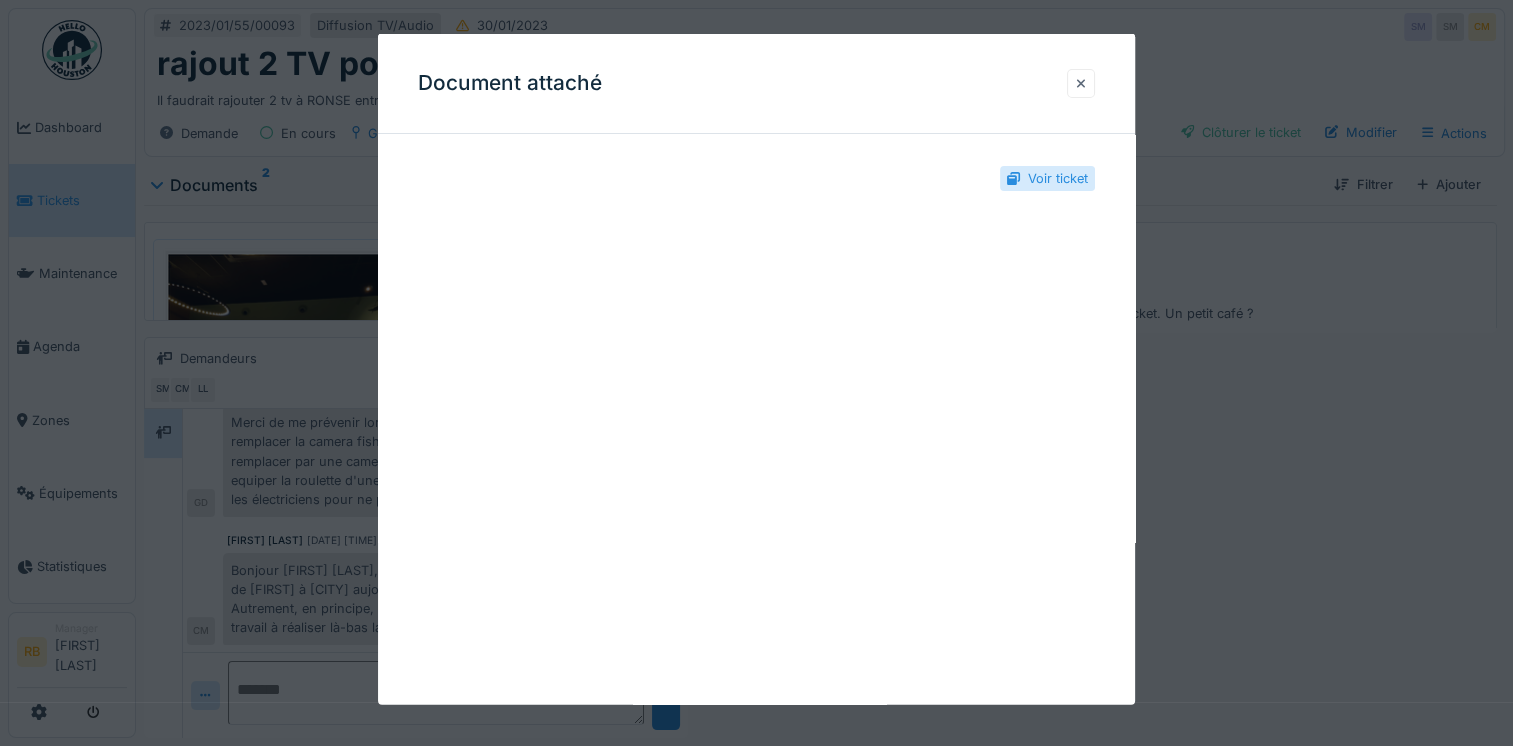 click at bounding box center (1081, 82) 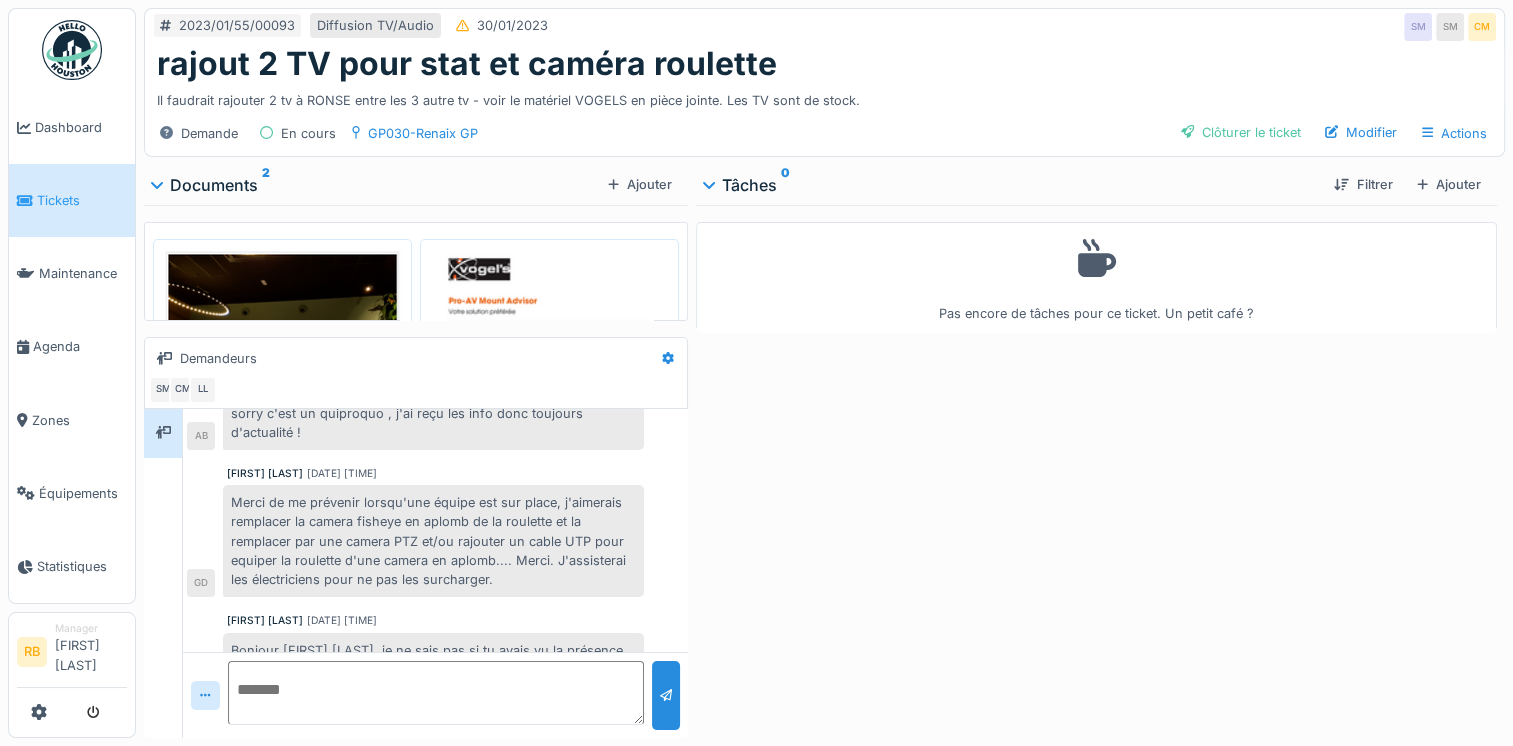 scroll, scrollTop: 547, scrollLeft: 0, axis: vertical 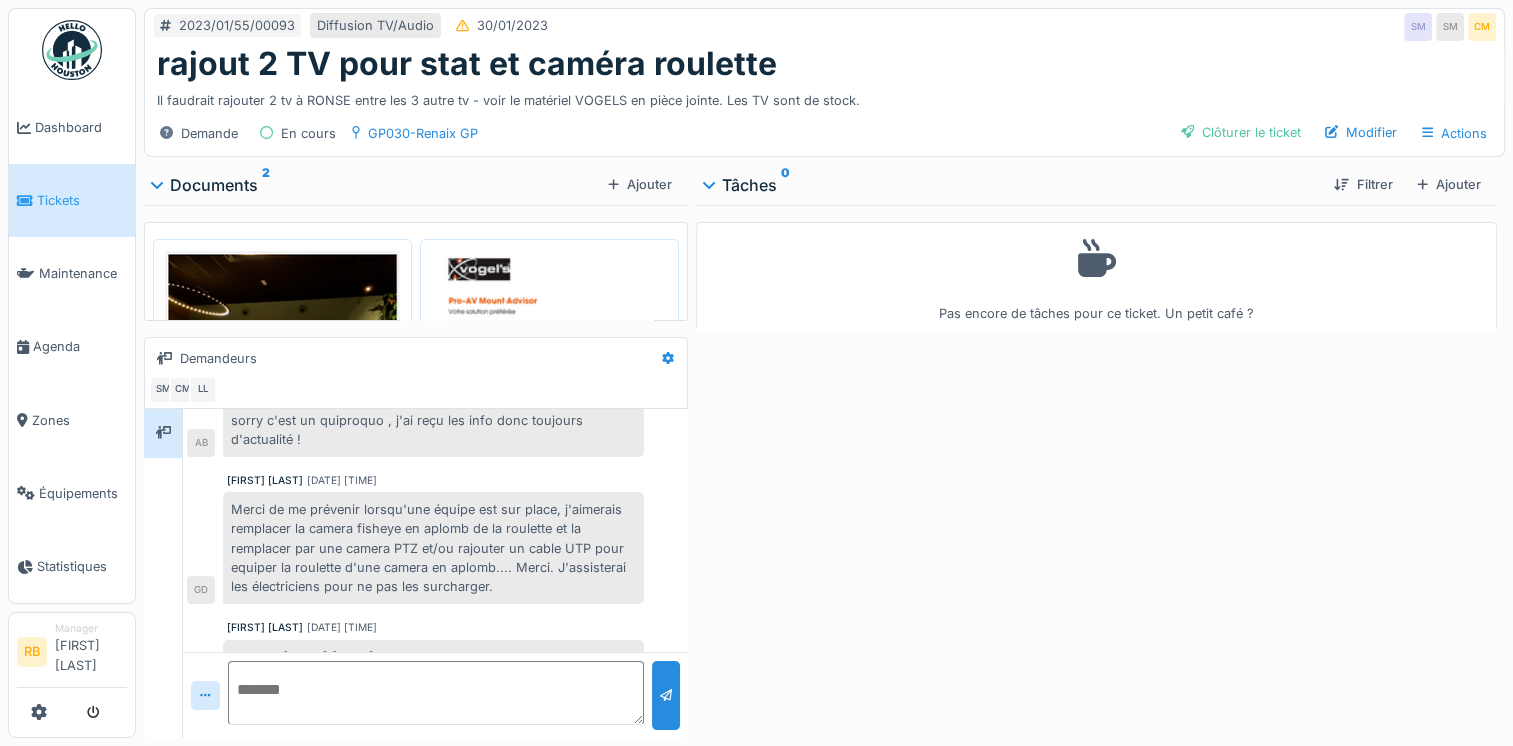 click at bounding box center [282, 340] 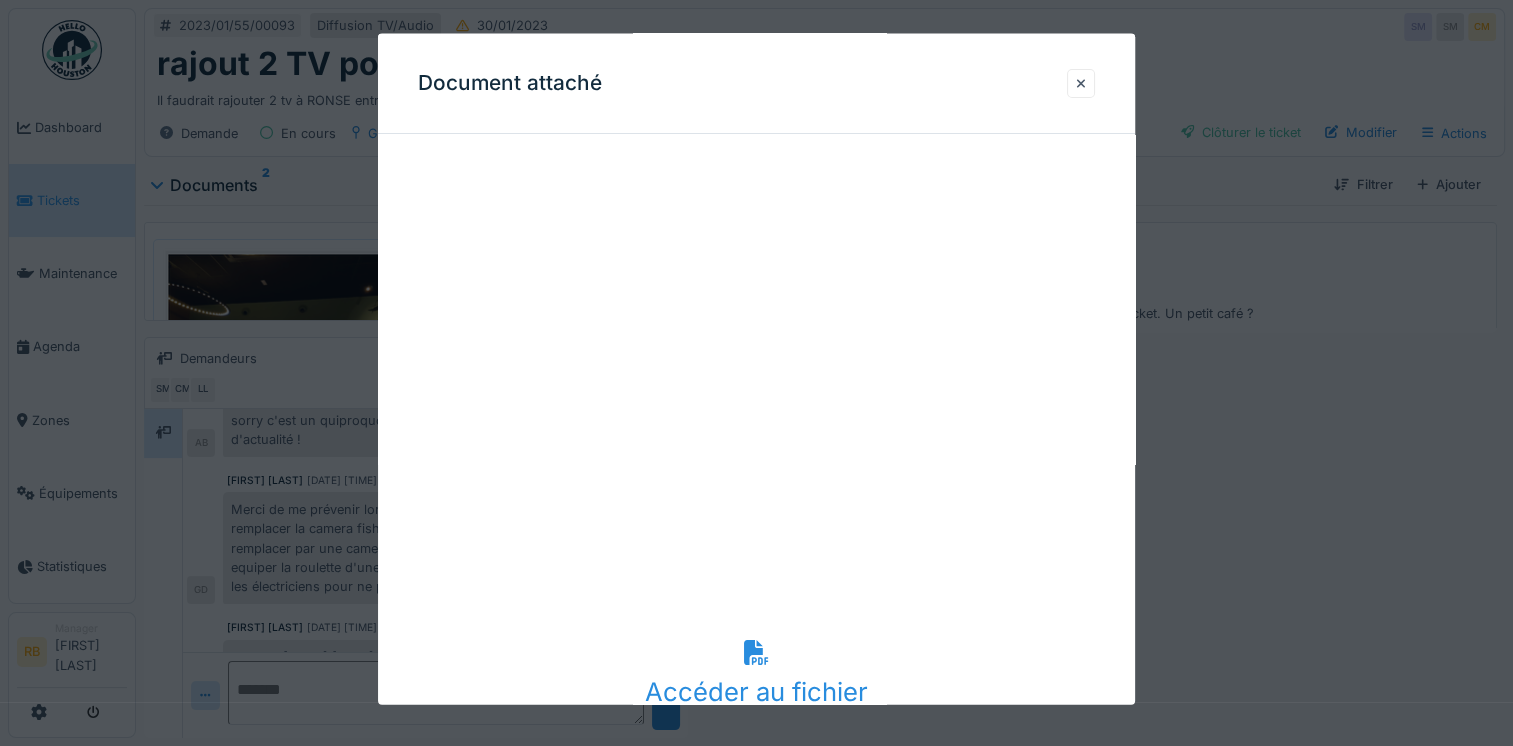 scroll, scrollTop: 82, scrollLeft: 0, axis: vertical 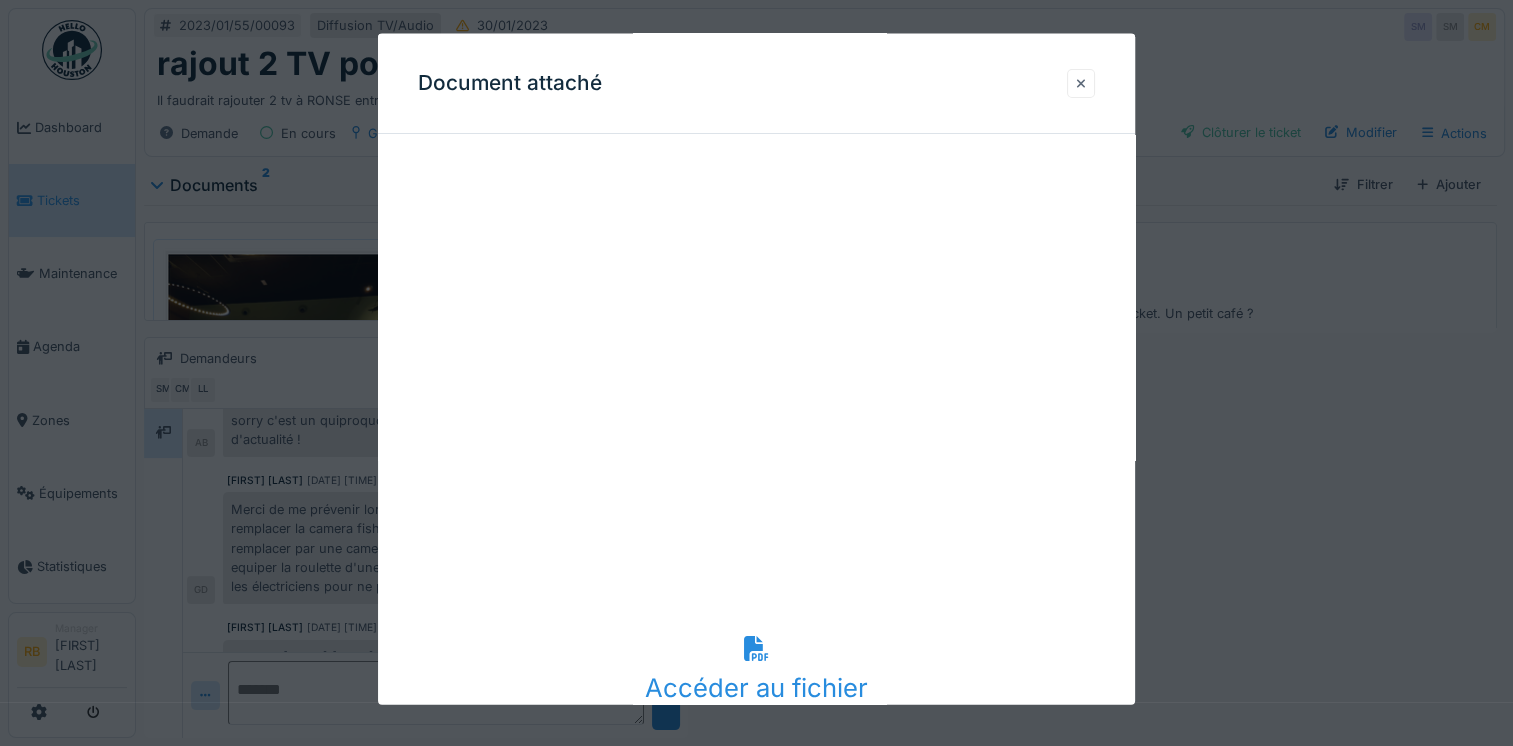 click at bounding box center (1081, 82) 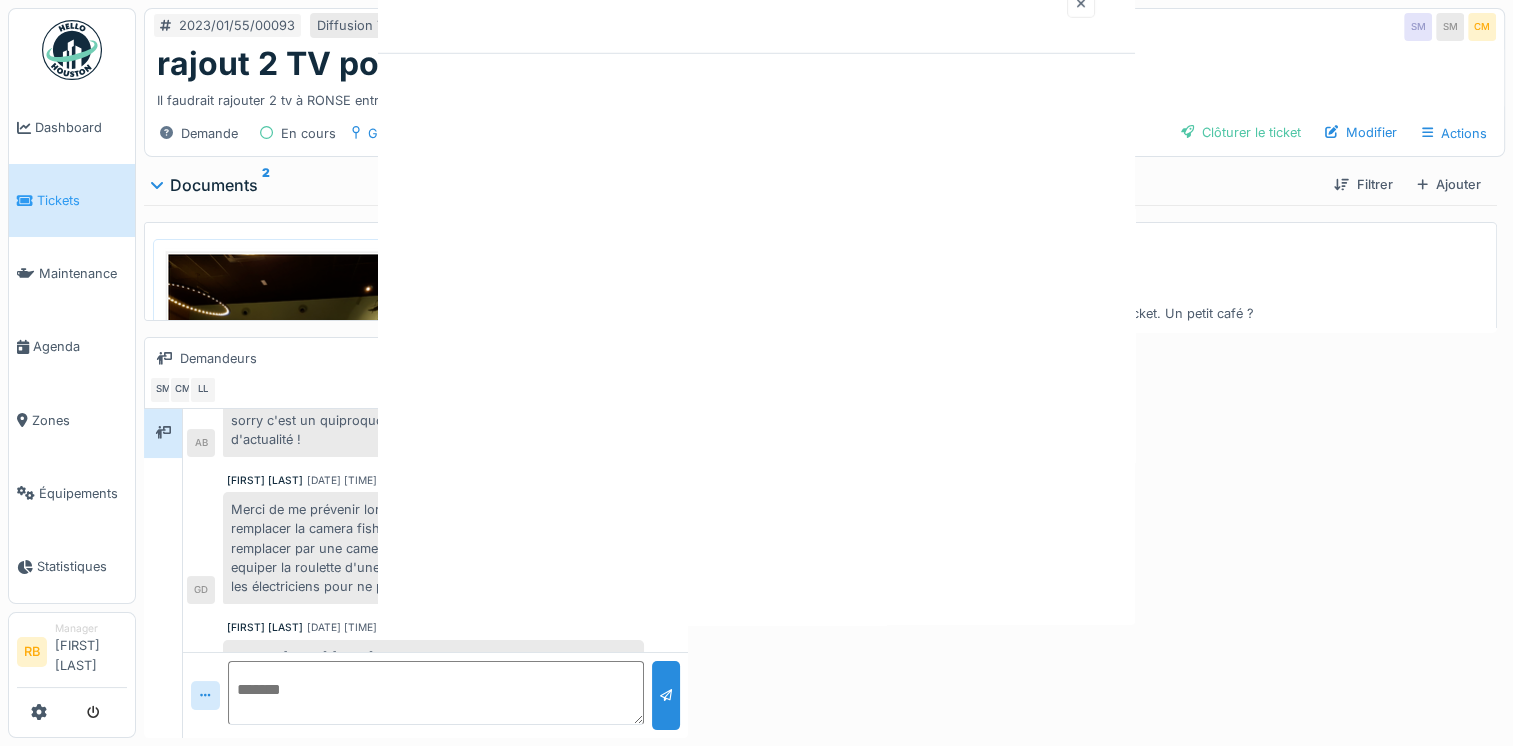 scroll, scrollTop: 0, scrollLeft: 0, axis: both 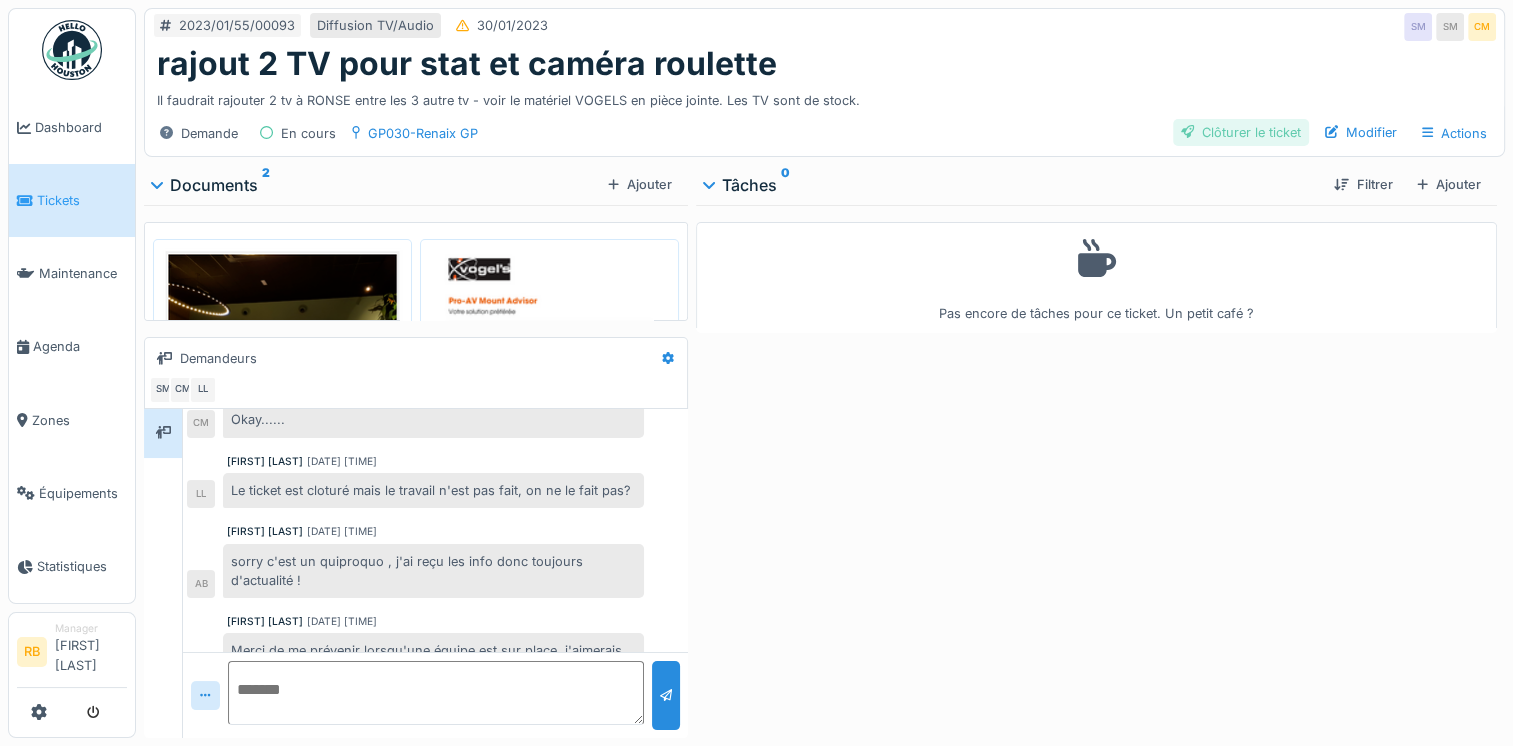 click on "Clôturer le ticket" at bounding box center (1241, 132) 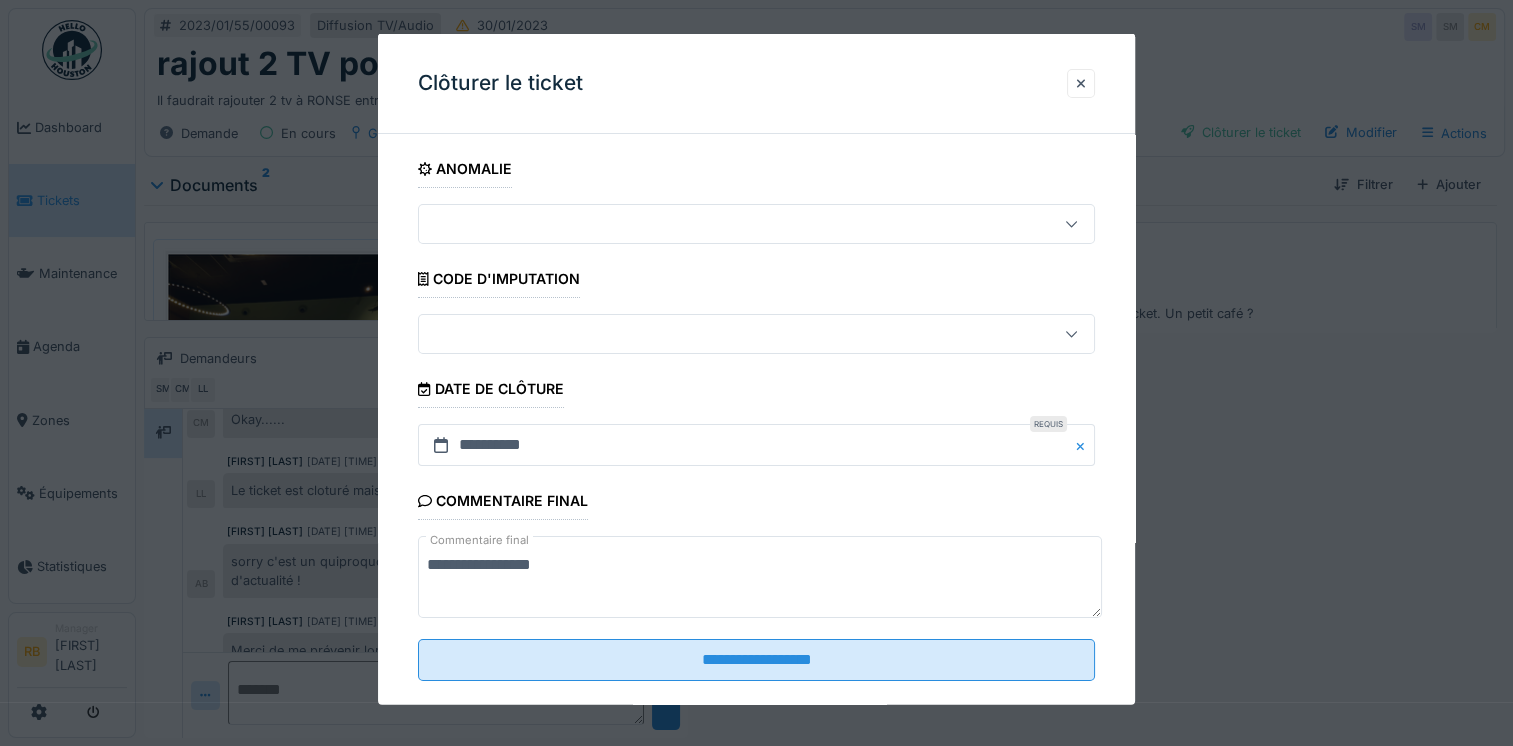 drag, startPoint x: 620, startPoint y: 572, endPoint x: 351, endPoint y: 546, distance: 270.25357 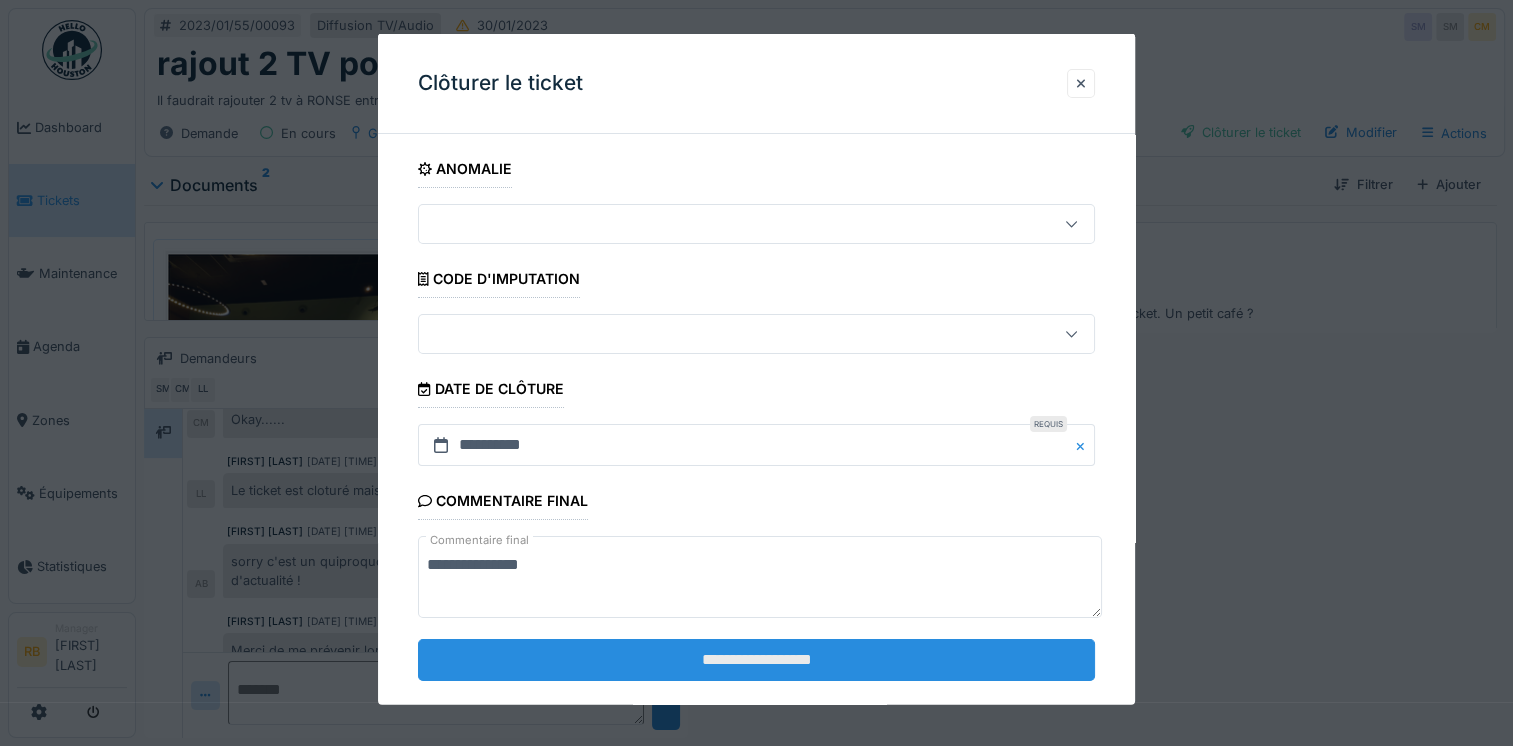 type on "**********" 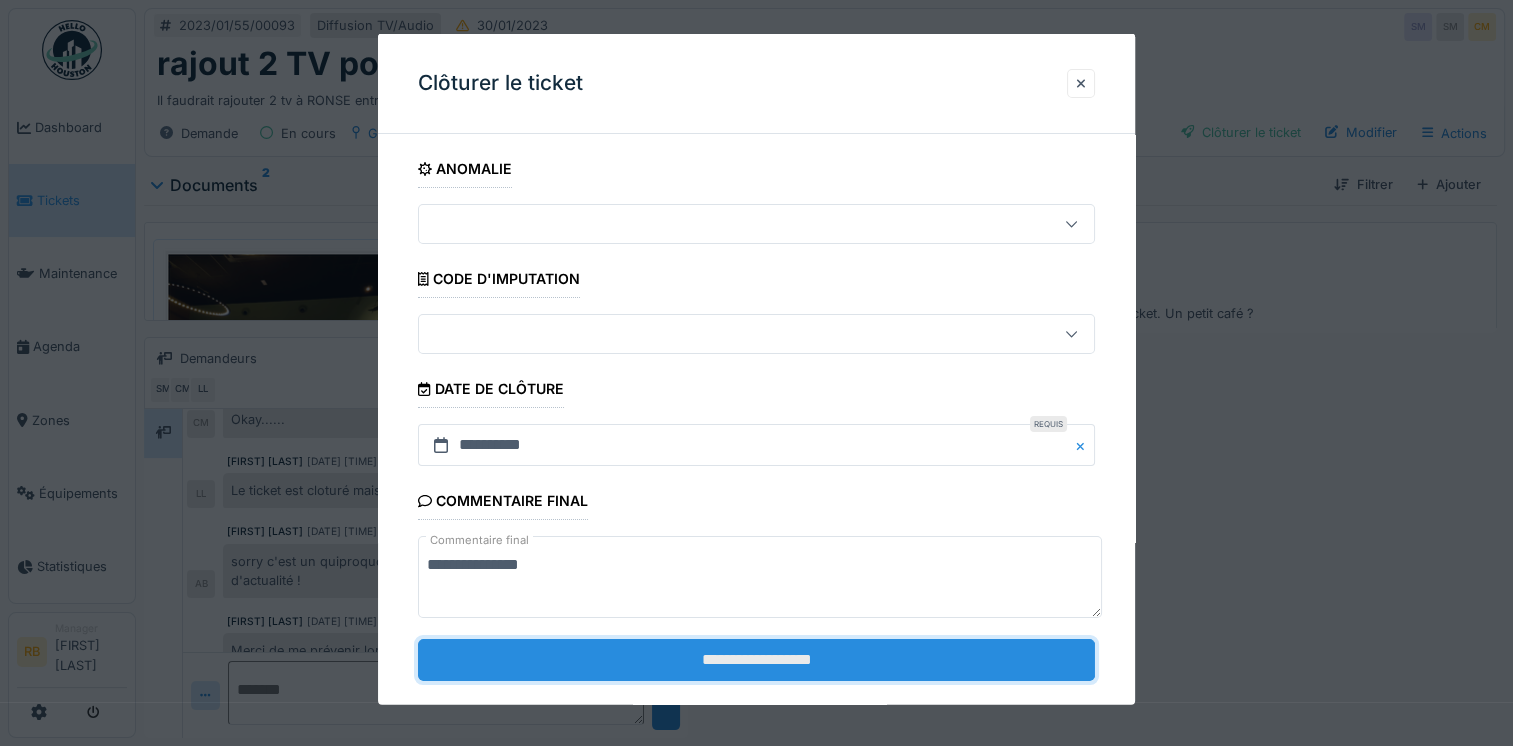 click on "**********" at bounding box center [756, 660] 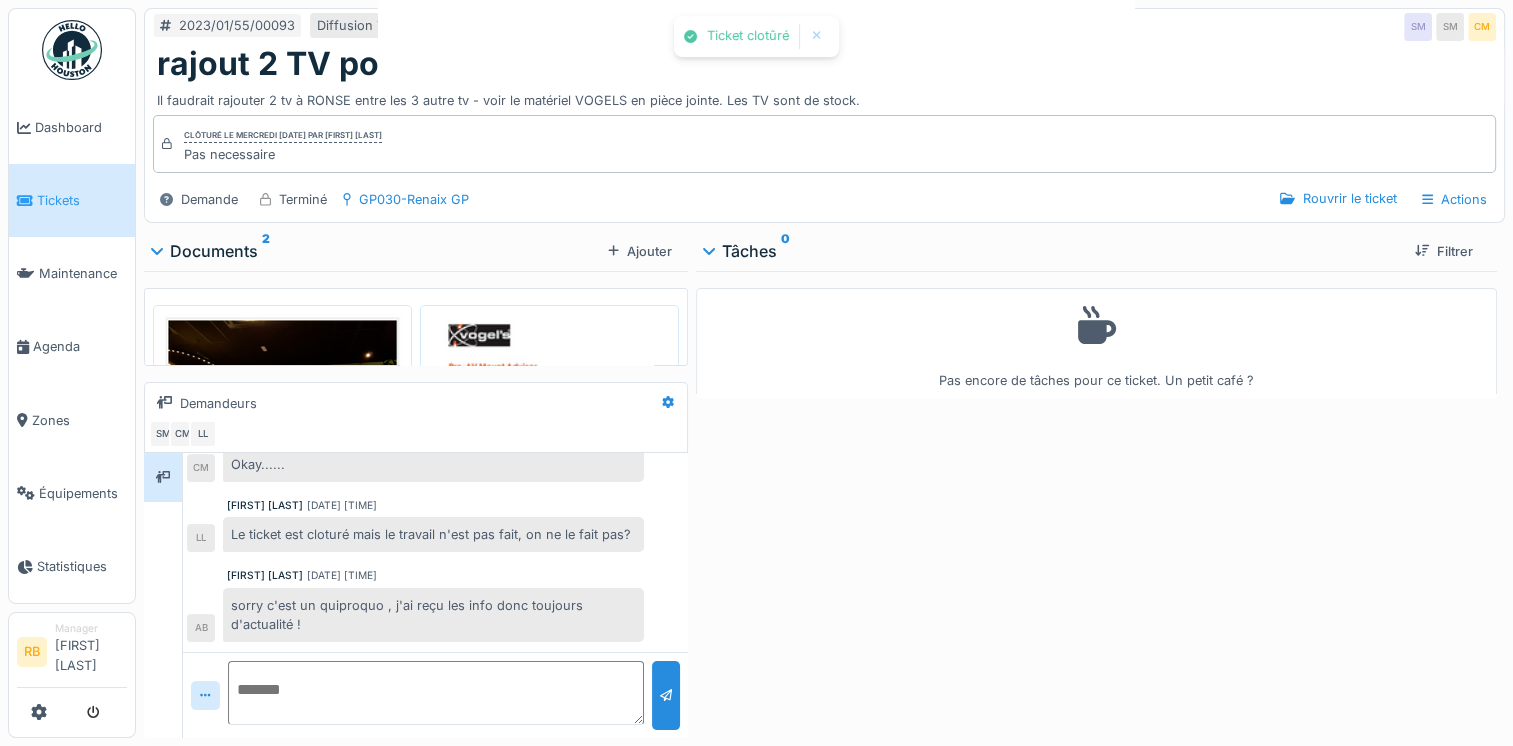 scroll, scrollTop: 679, scrollLeft: 0, axis: vertical 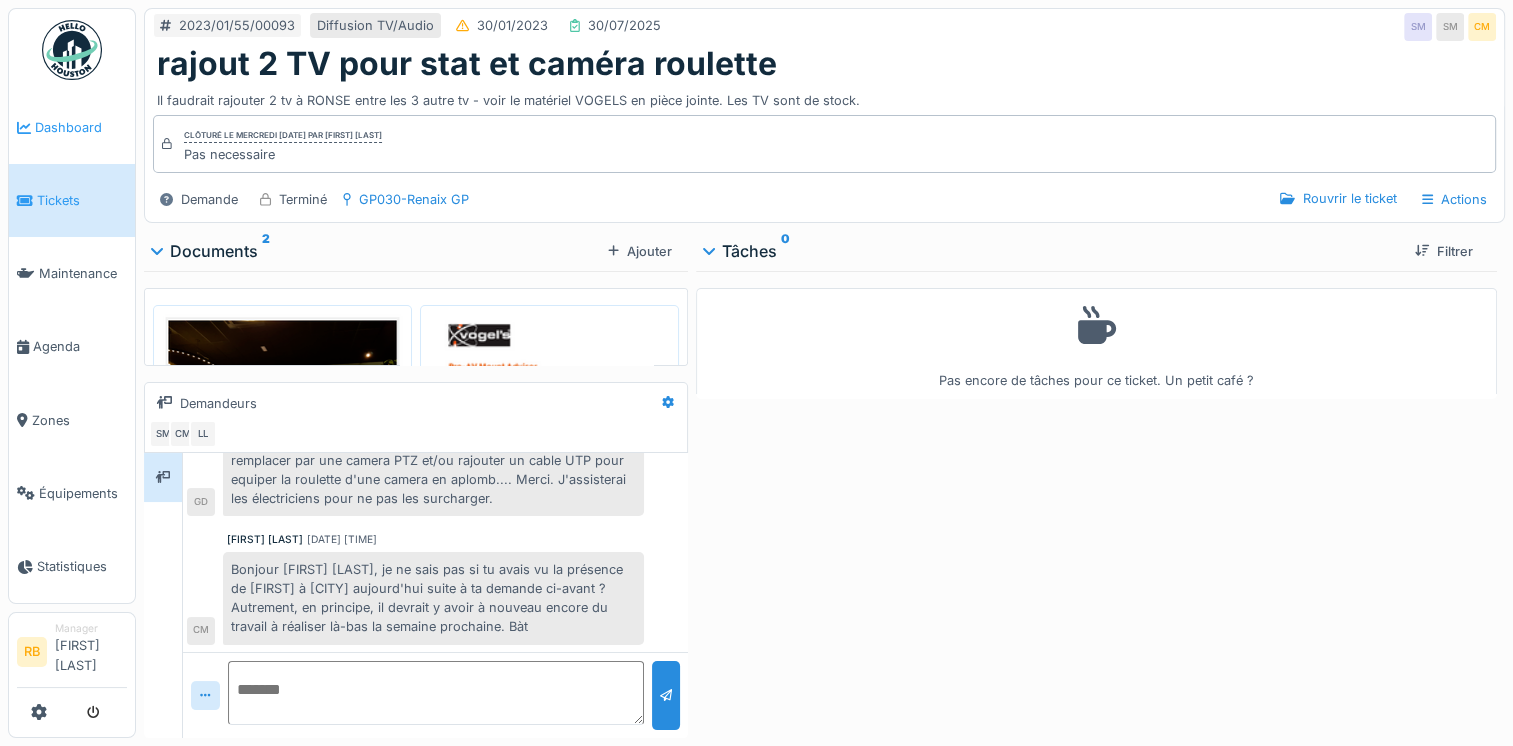 click on "Dashboard" at bounding box center [72, 127] 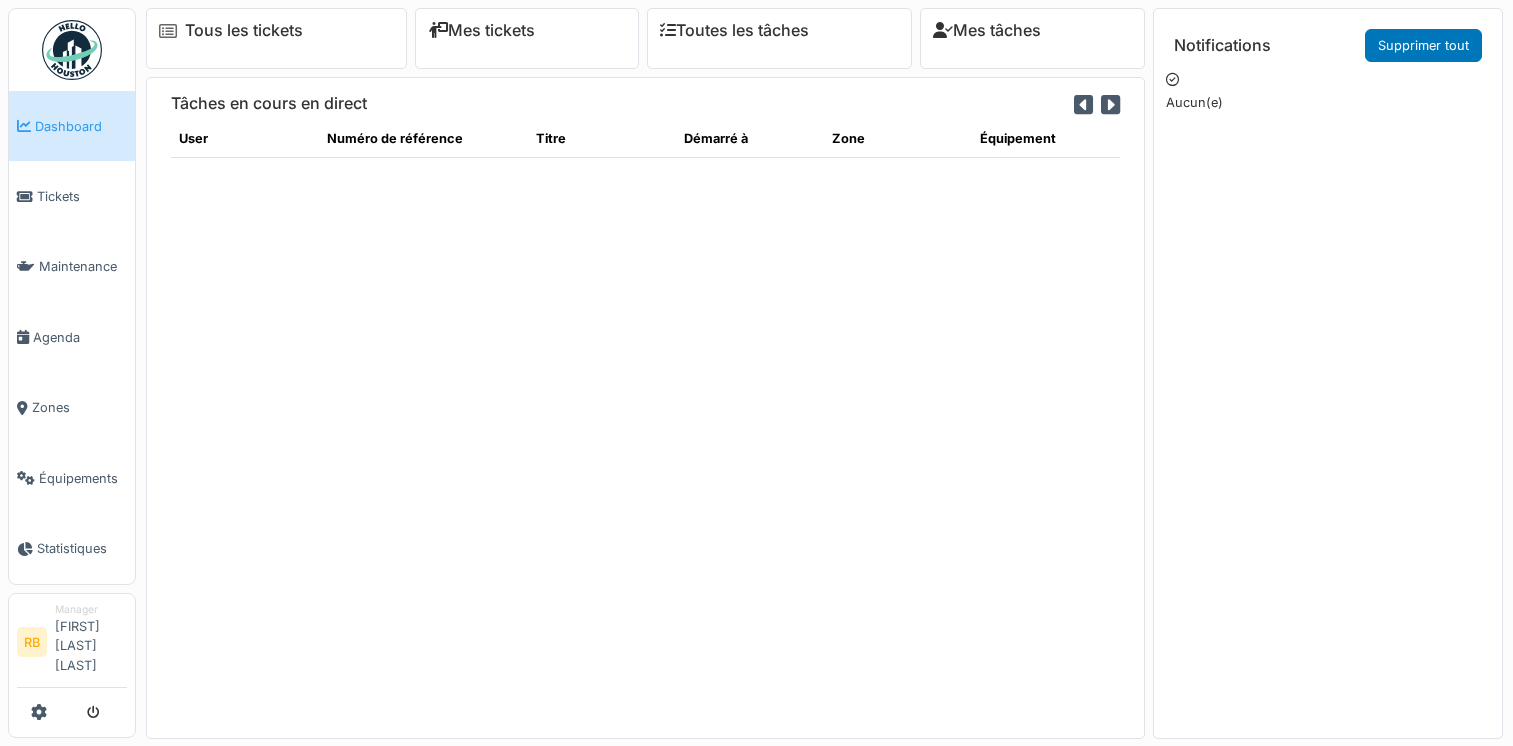 scroll, scrollTop: 0, scrollLeft: 0, axis: both 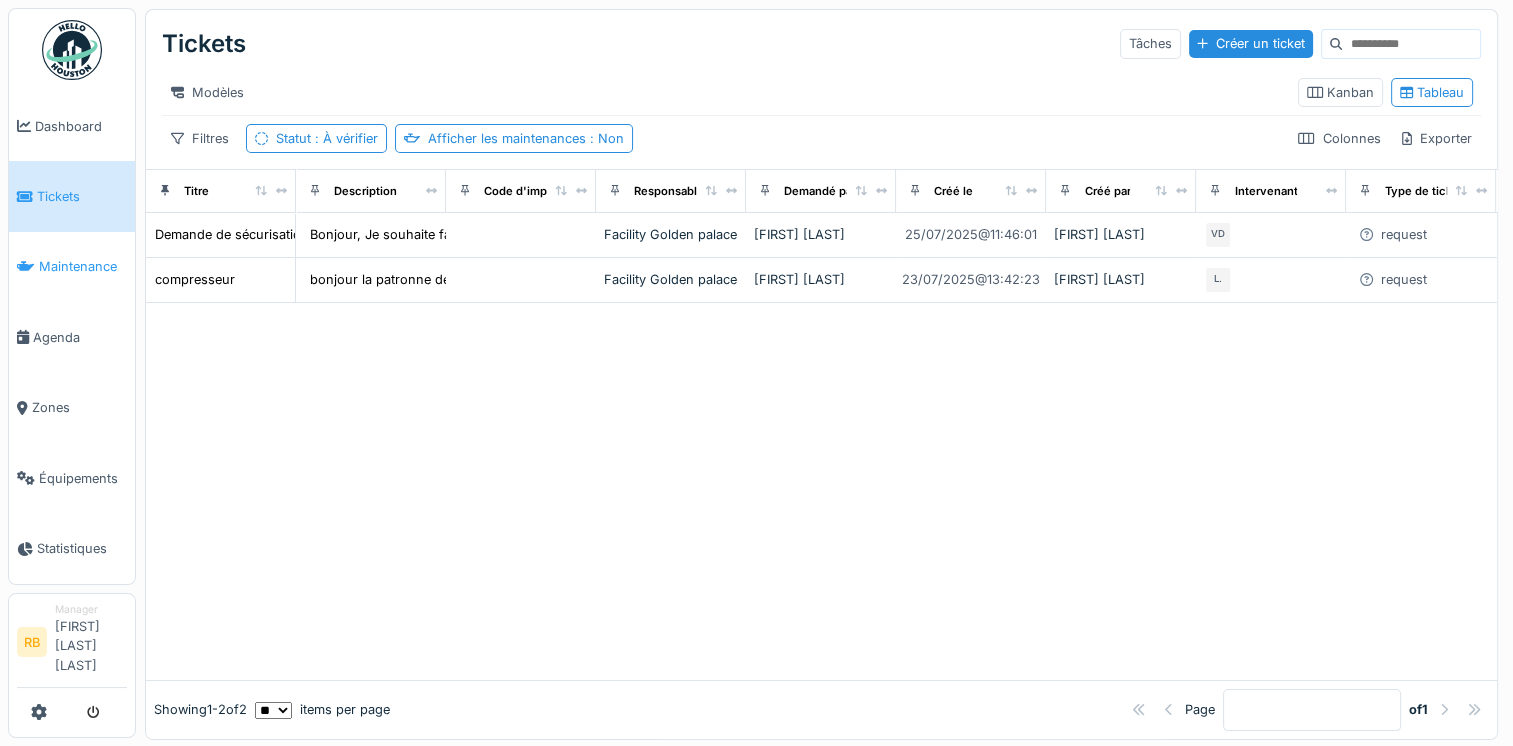 click on "Maintenance" at bounding box center (83, 266) 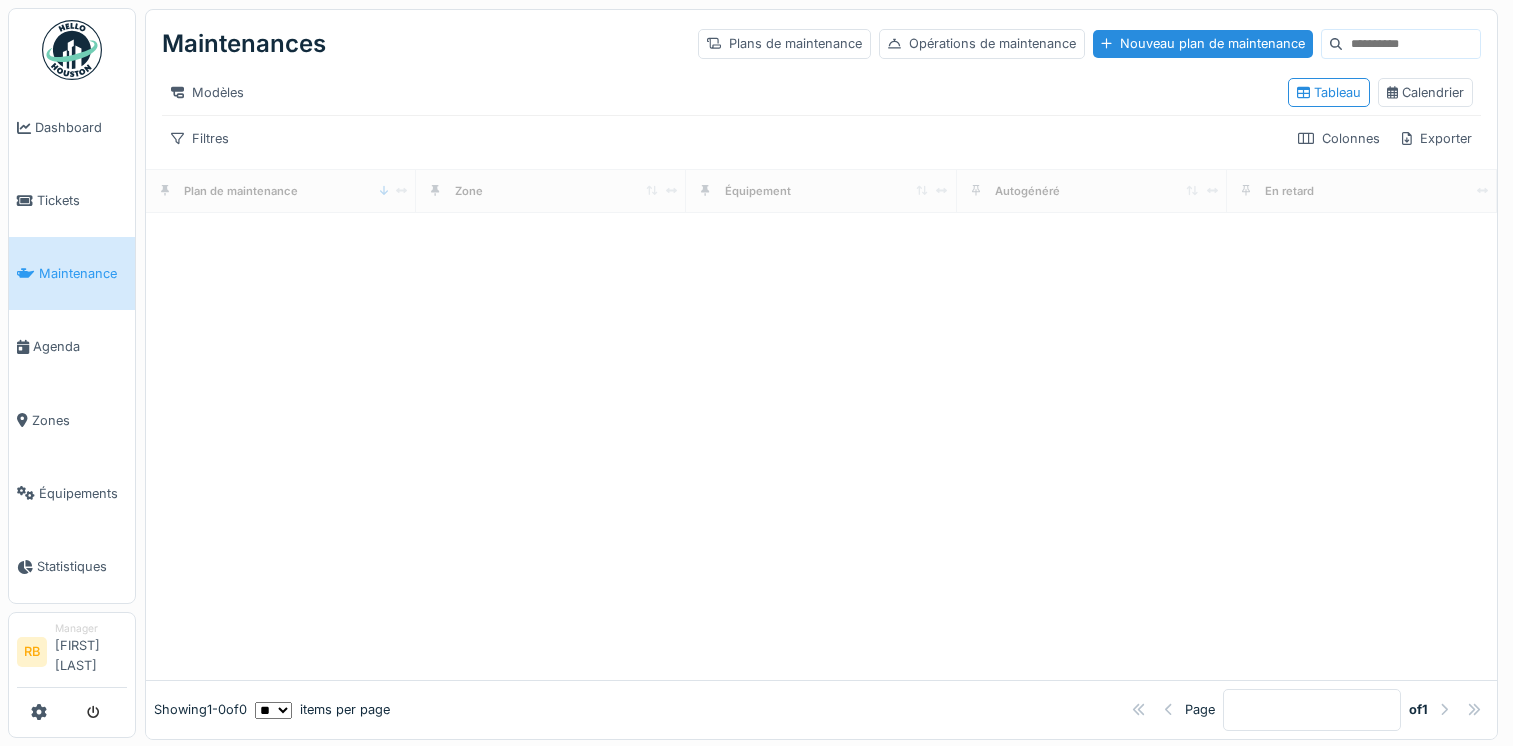 scroll, scrollTop: 0, scrollLeft: 0, axis: both 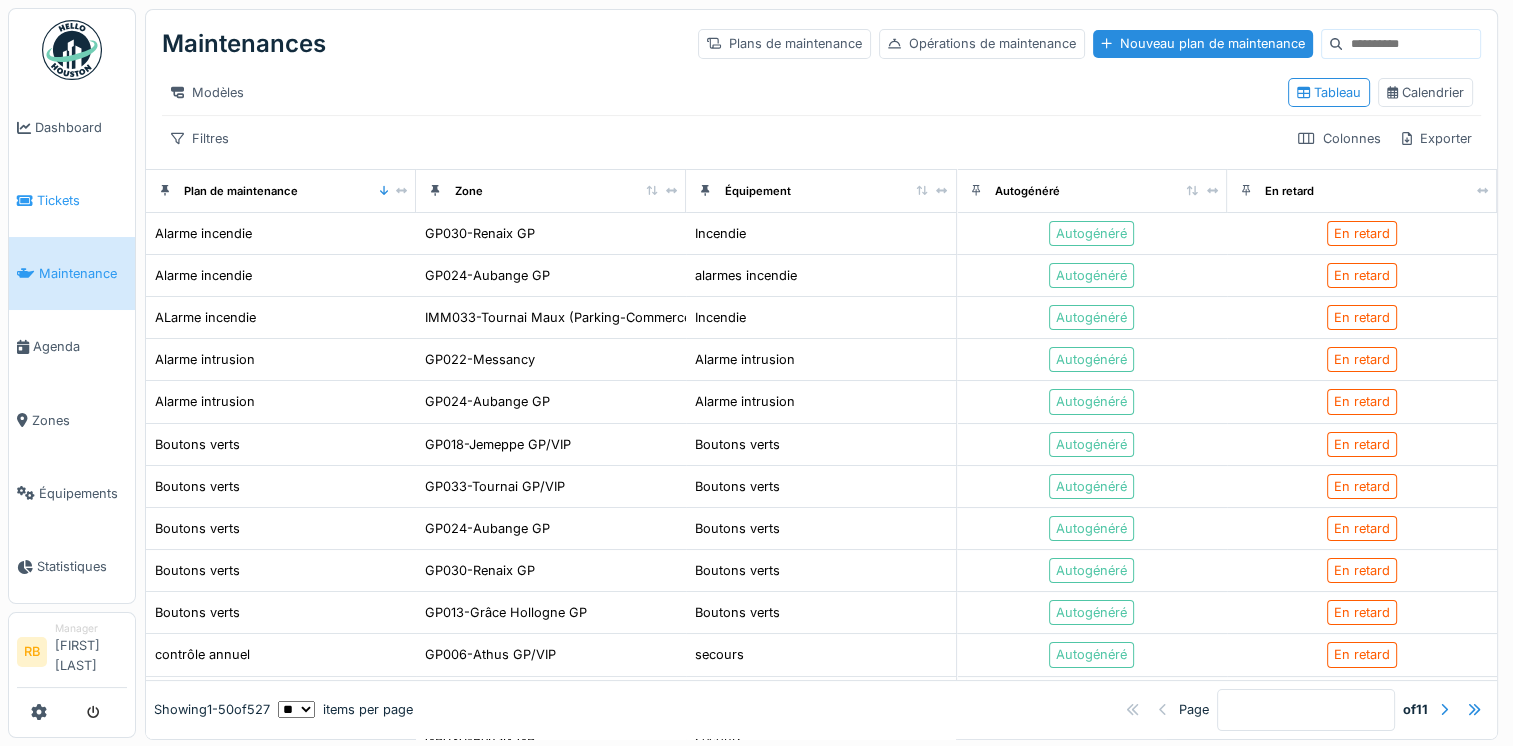 click on "Tickets" at bounding box center [82, 200] 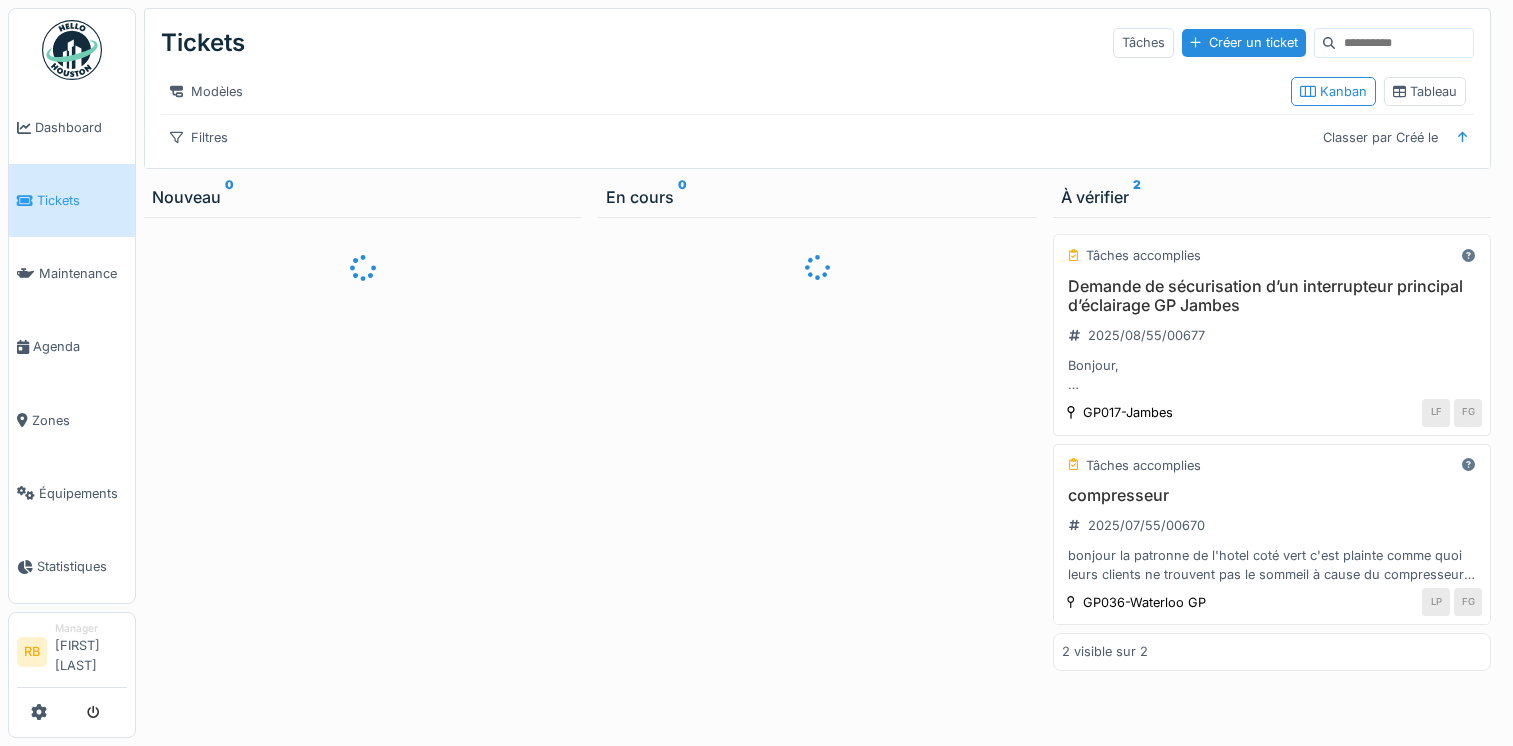 scroll, scrollTop: 0, scrollLeft: 0, axis: both 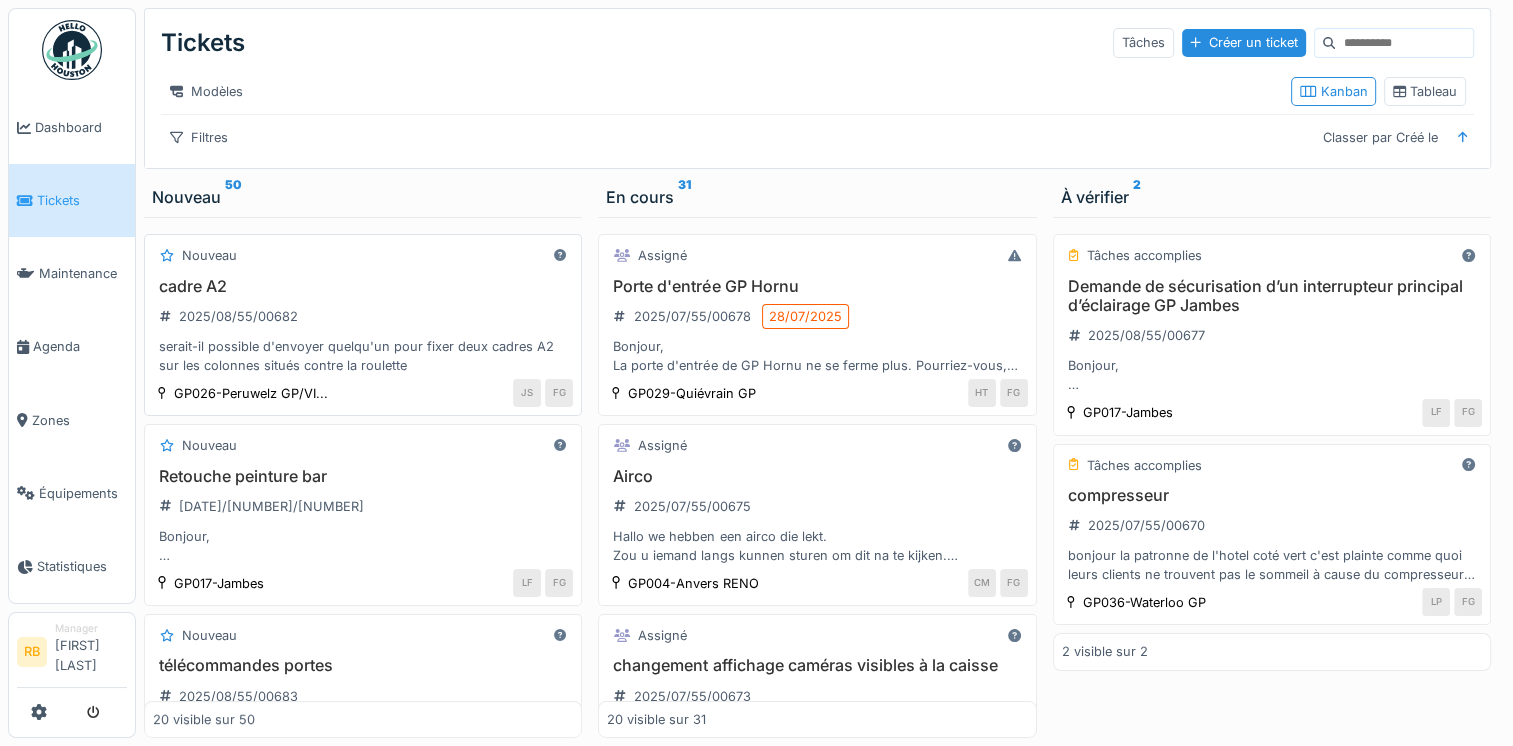 click on "cadre A2" at bounding box center (363, 286) 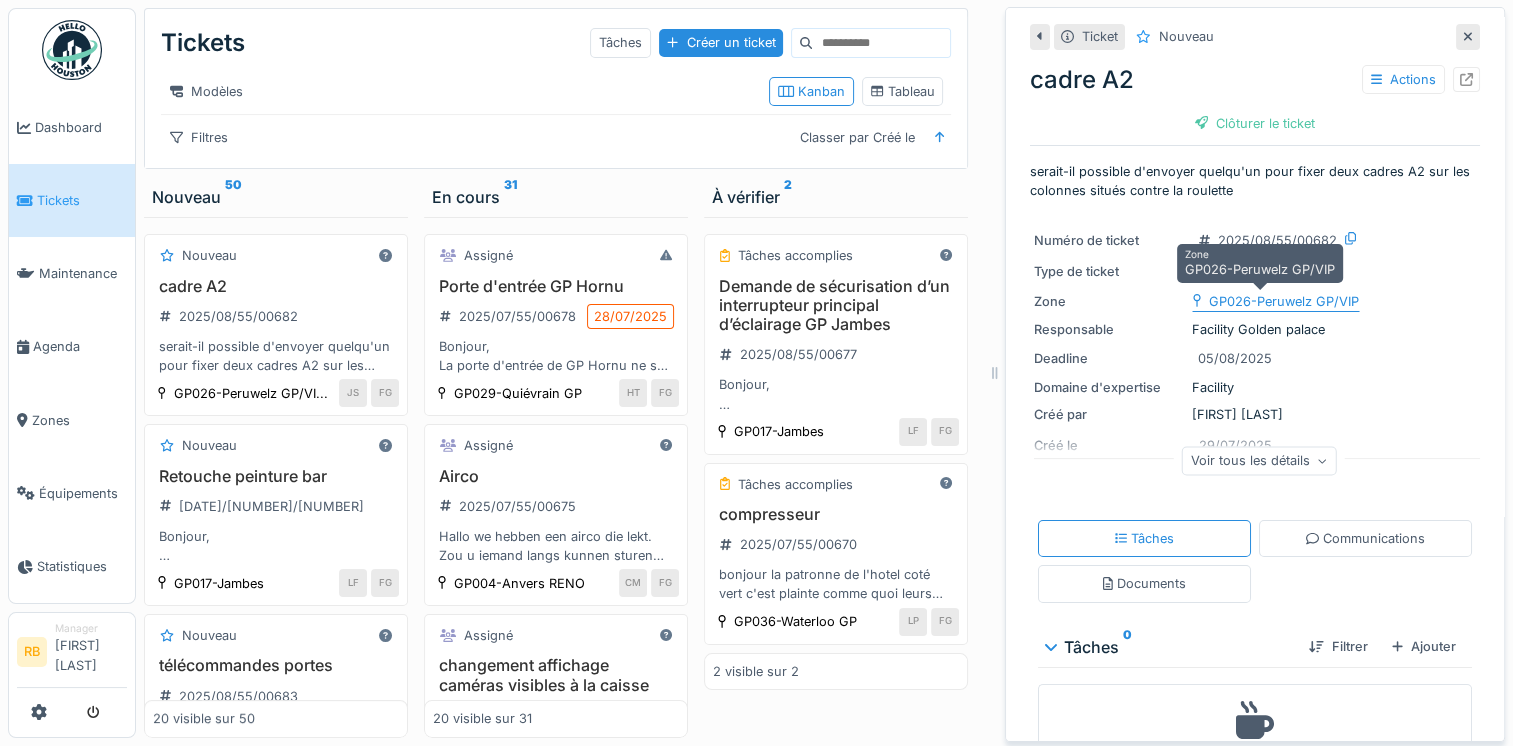 scroll, scrollTop: 77, scrollLeft: 0, axis: vertical 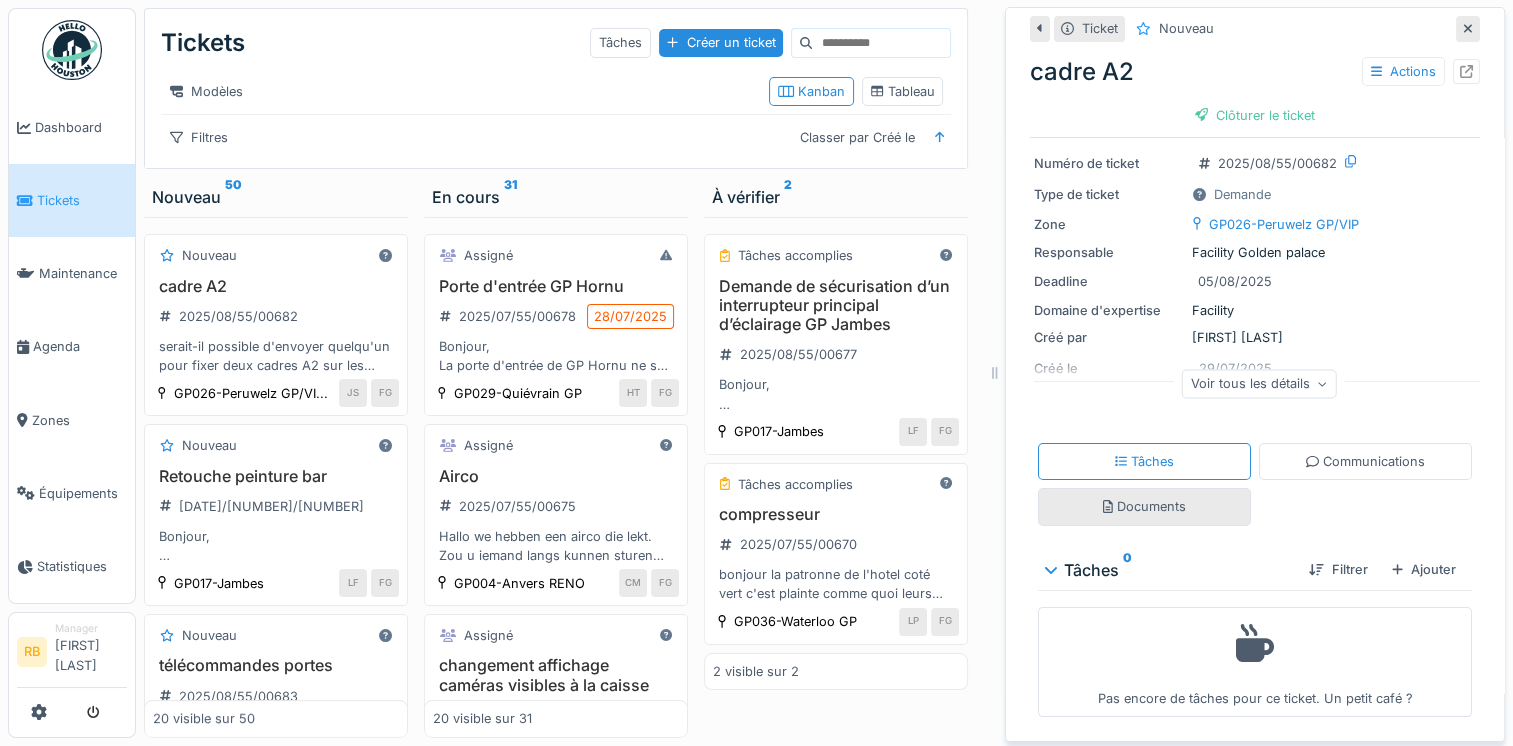 click on "Documents" at bounding box center [1144, 506] 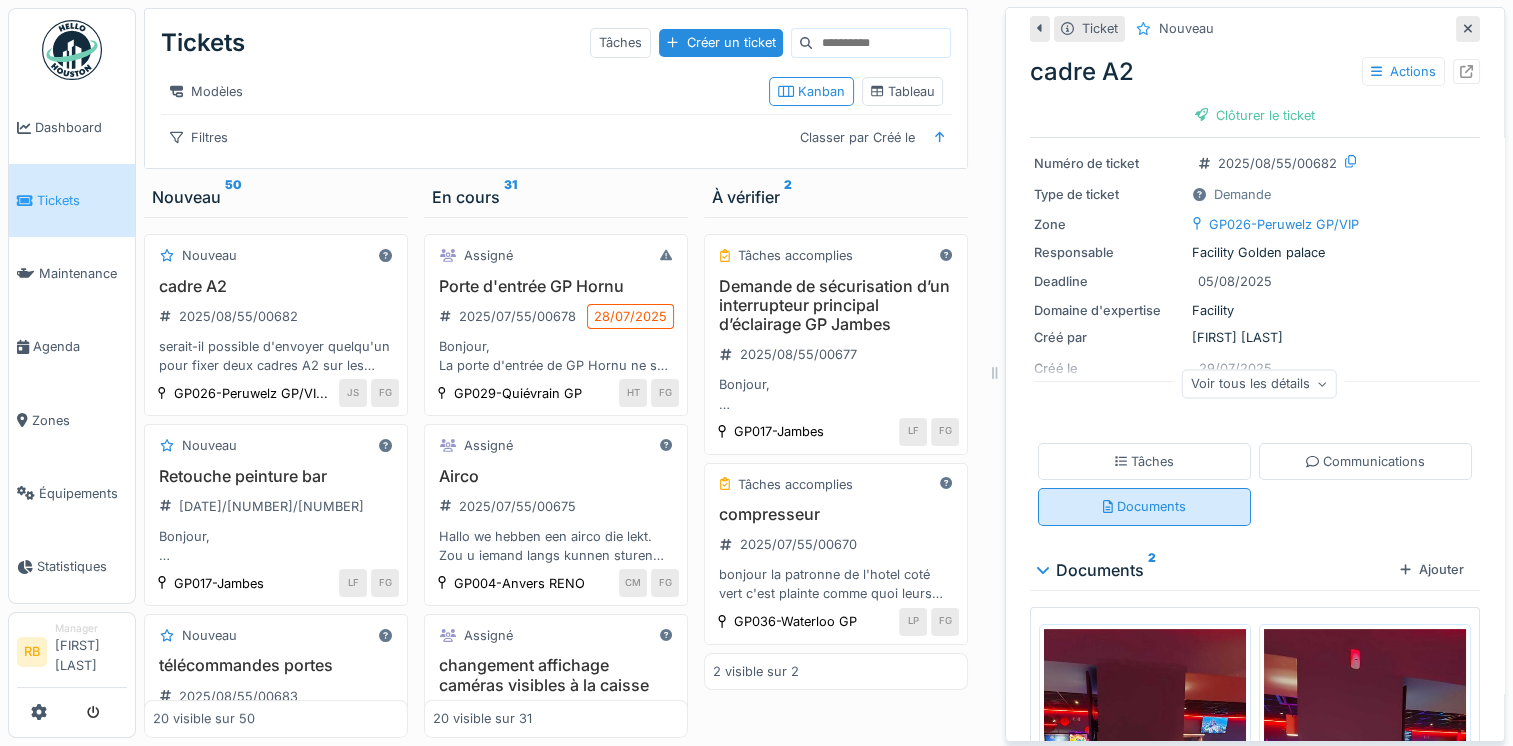 scroll, scrollTop: 15, scrollLeft: 0, axis: vertical 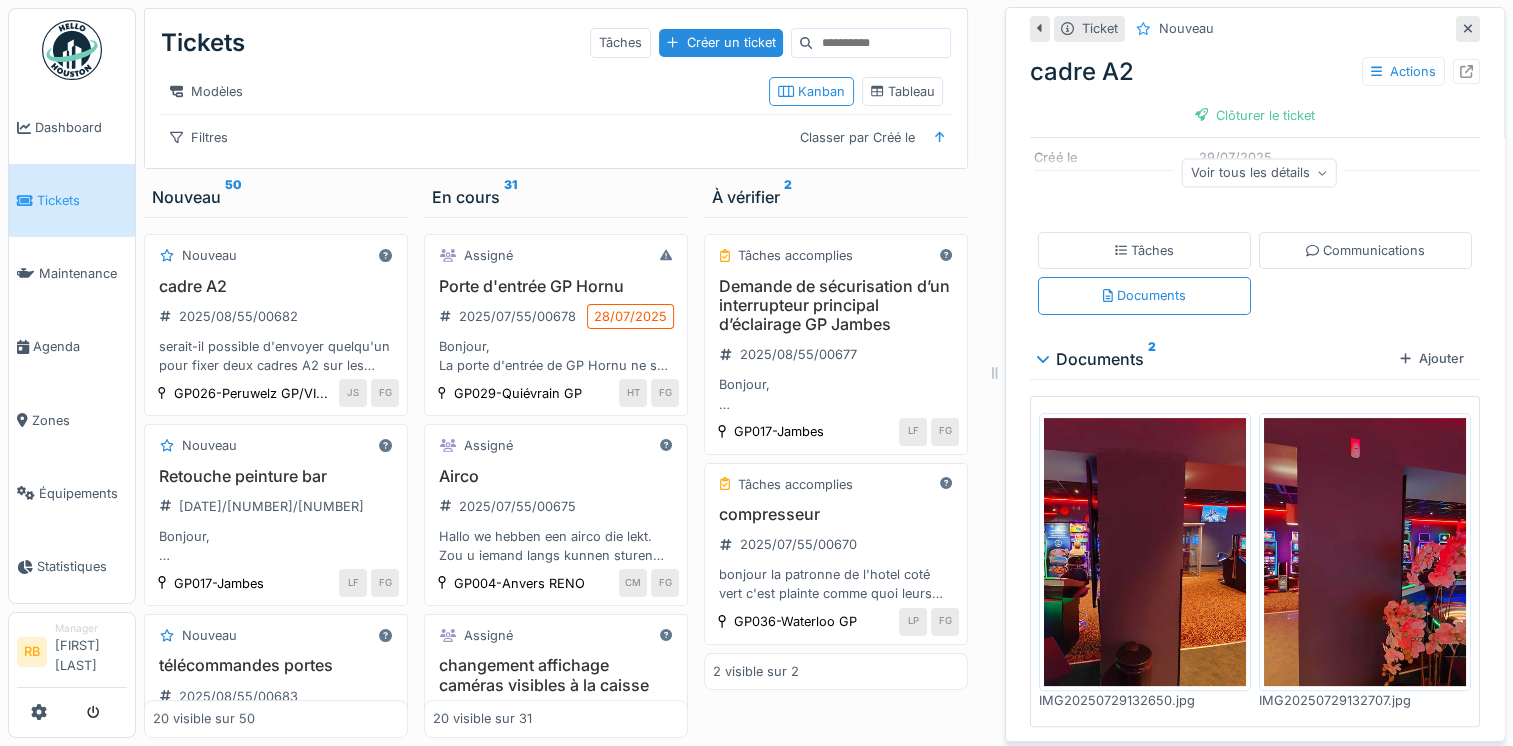 click at bounding box center [1145, 552] 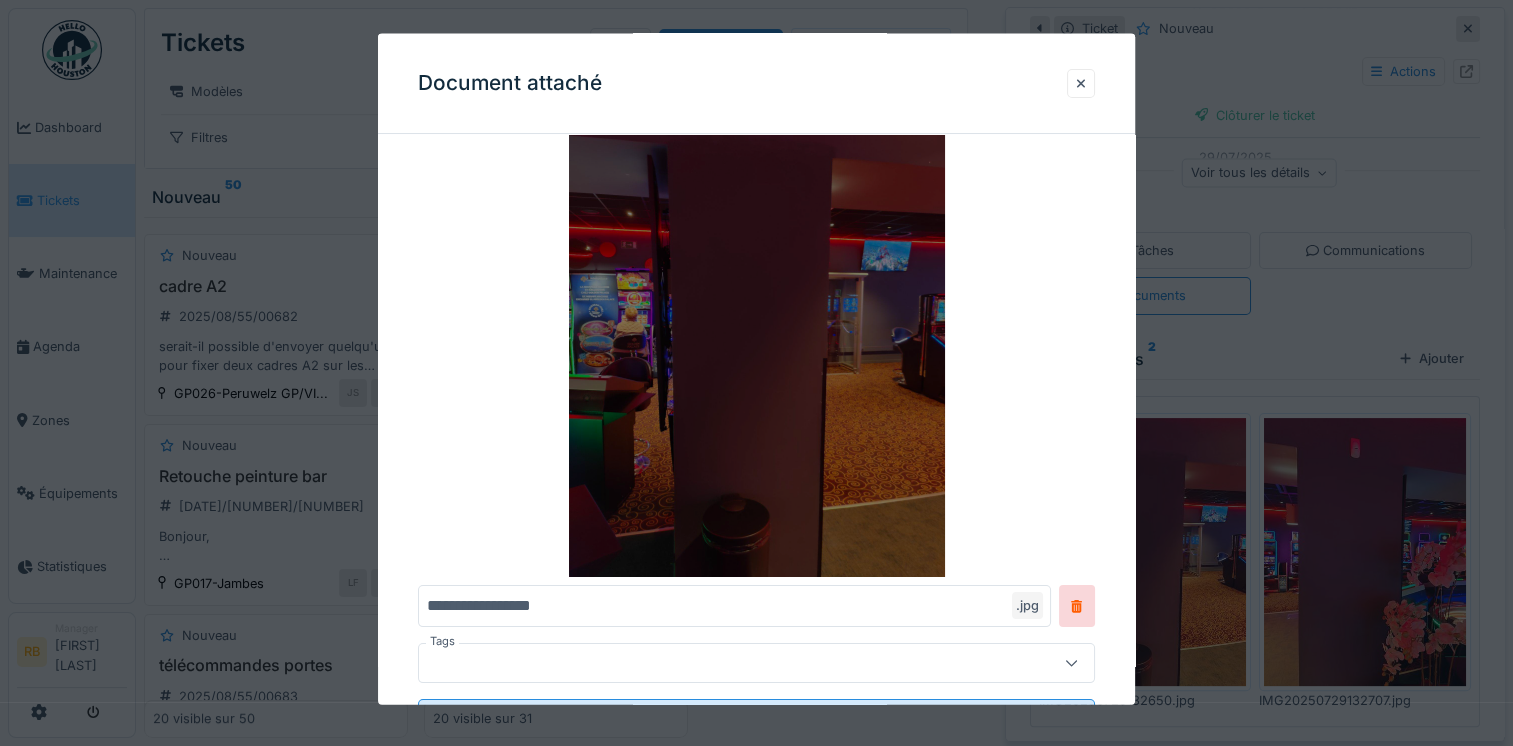 scroll, scrollTop: 128, scrollLeft: 0, axis: vertical 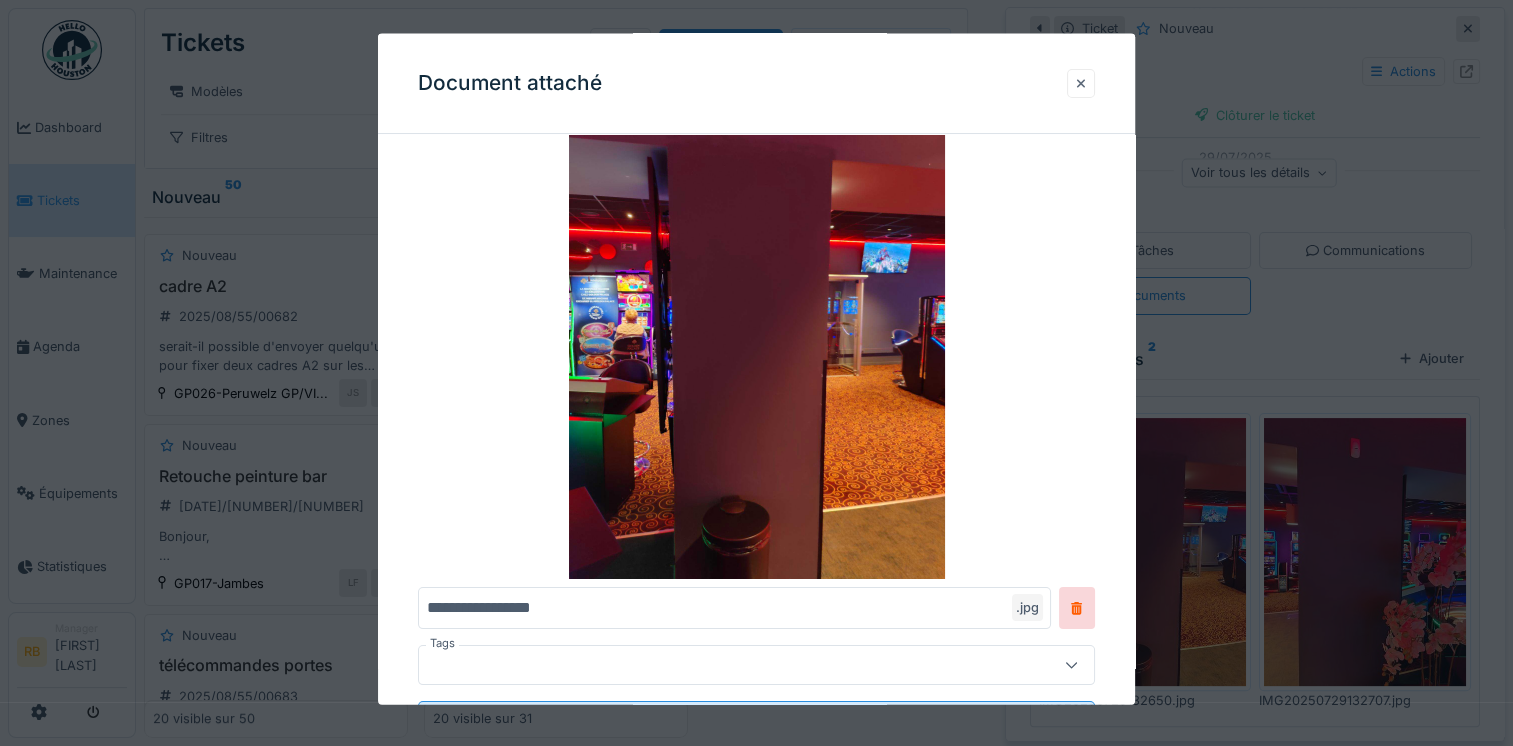 click at bounding box center [1081, 82] 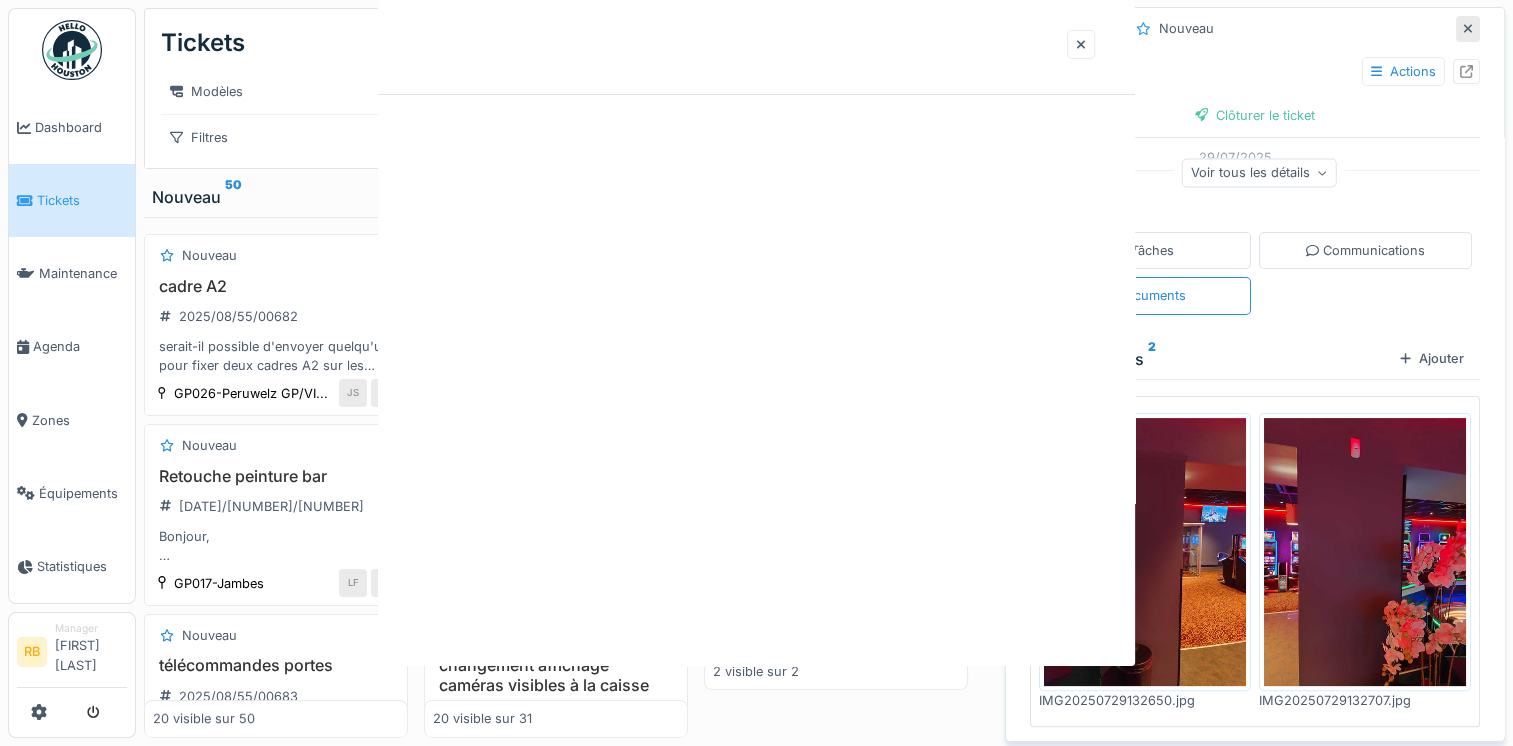scroll, scrollTop: 0, scrollLeft: 0, axis: both 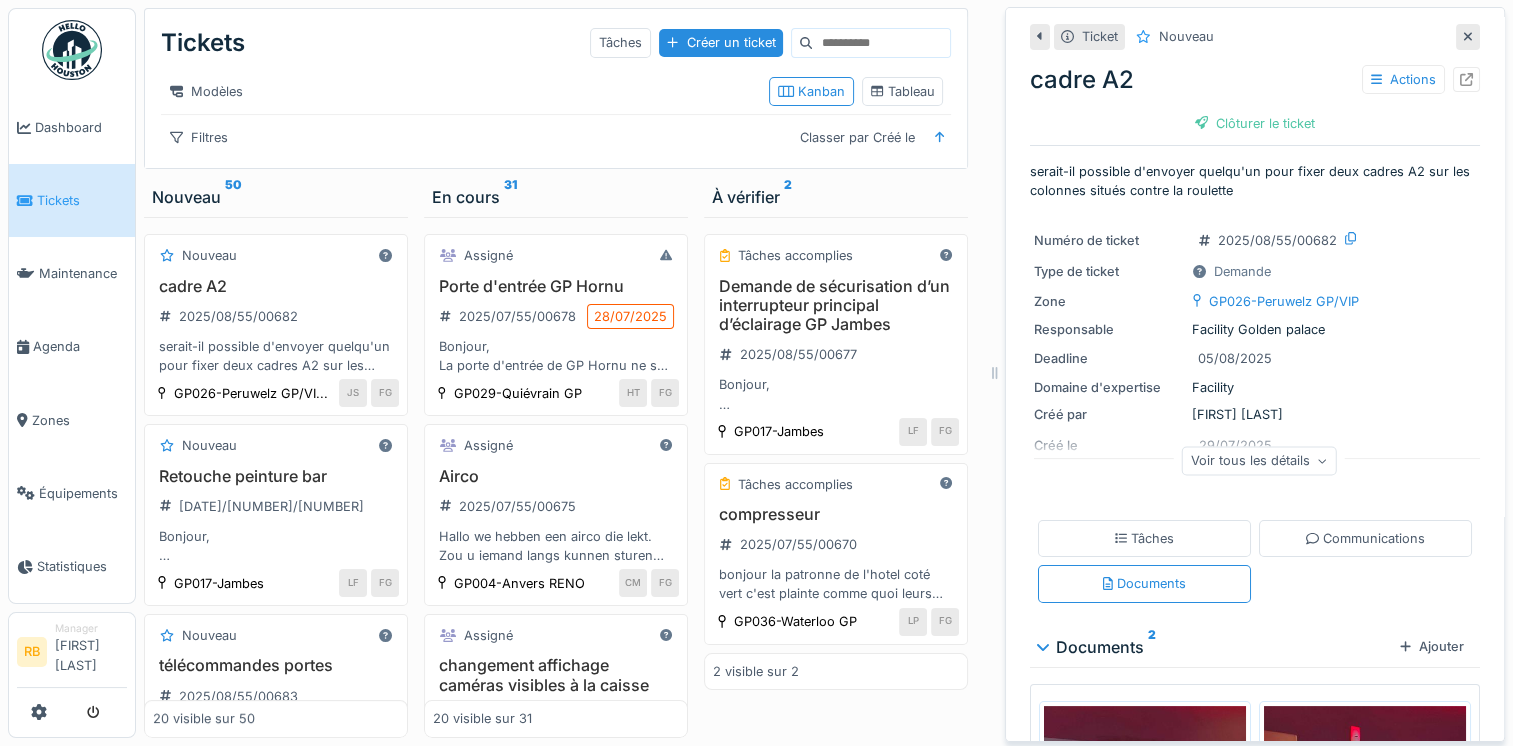 click at bounding box center (1468, 36) 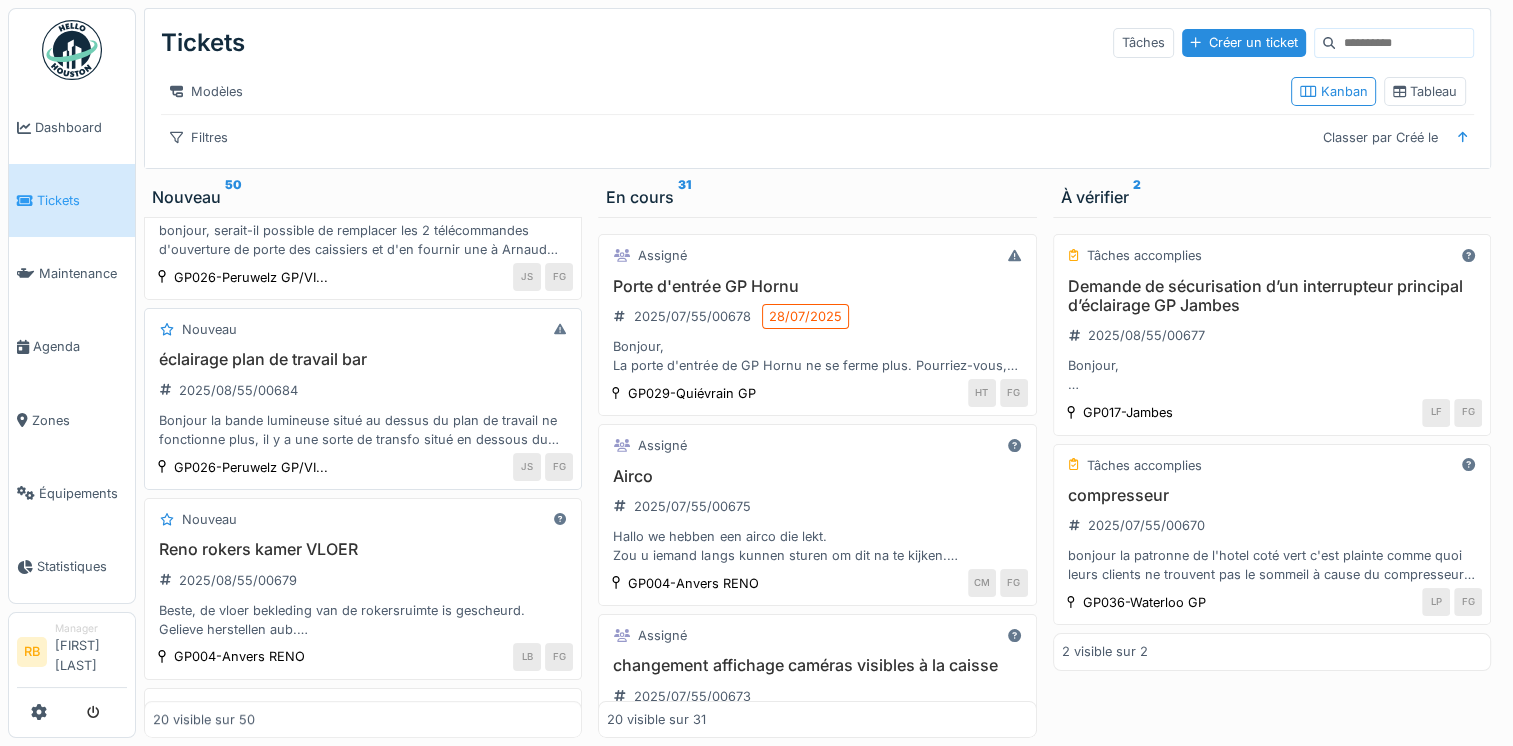 scroll, scrollTop: 495, scrollLeft: 0, axis: vertical 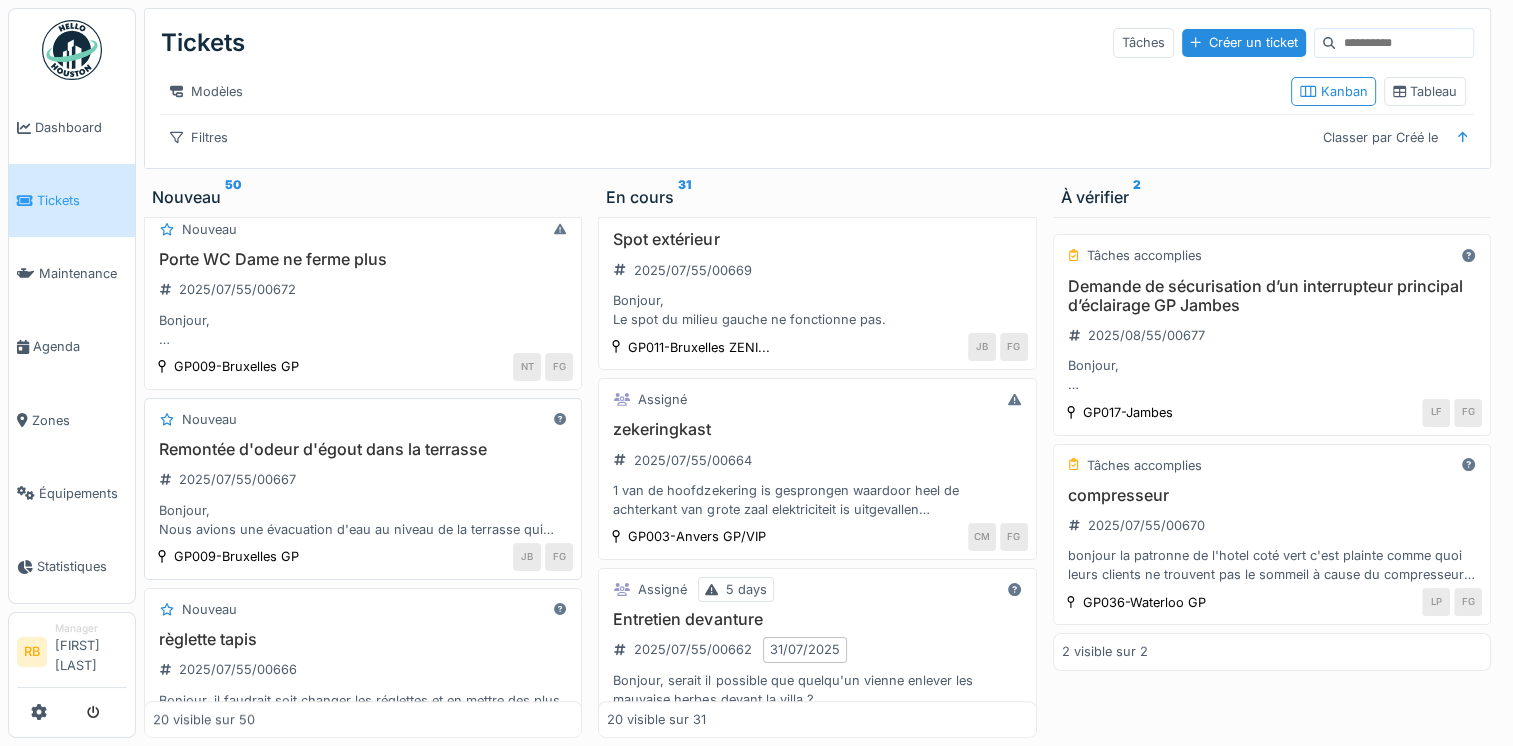 click on "Remontée d'odeur d'égout dans la terrasse 2025/07/55/00667 Bonjour,
Nous avions une évacuation d'eau au niveau de la terrasse qui était couvert par un cache et un morceau de pelouse. Ce dernier a disparu et nous avons pu constater que des odeurs d'égouts remontent sur la terrasse ainsi que des souris. EcoServ passera demain pour les nuisibles. Serait-il possible de trouver une solution pour cacher comme avant le trou et ainsi couper les remontées d'odeur?
Merci d'avance.
Bien à vous," at bounding box center [363, 489] 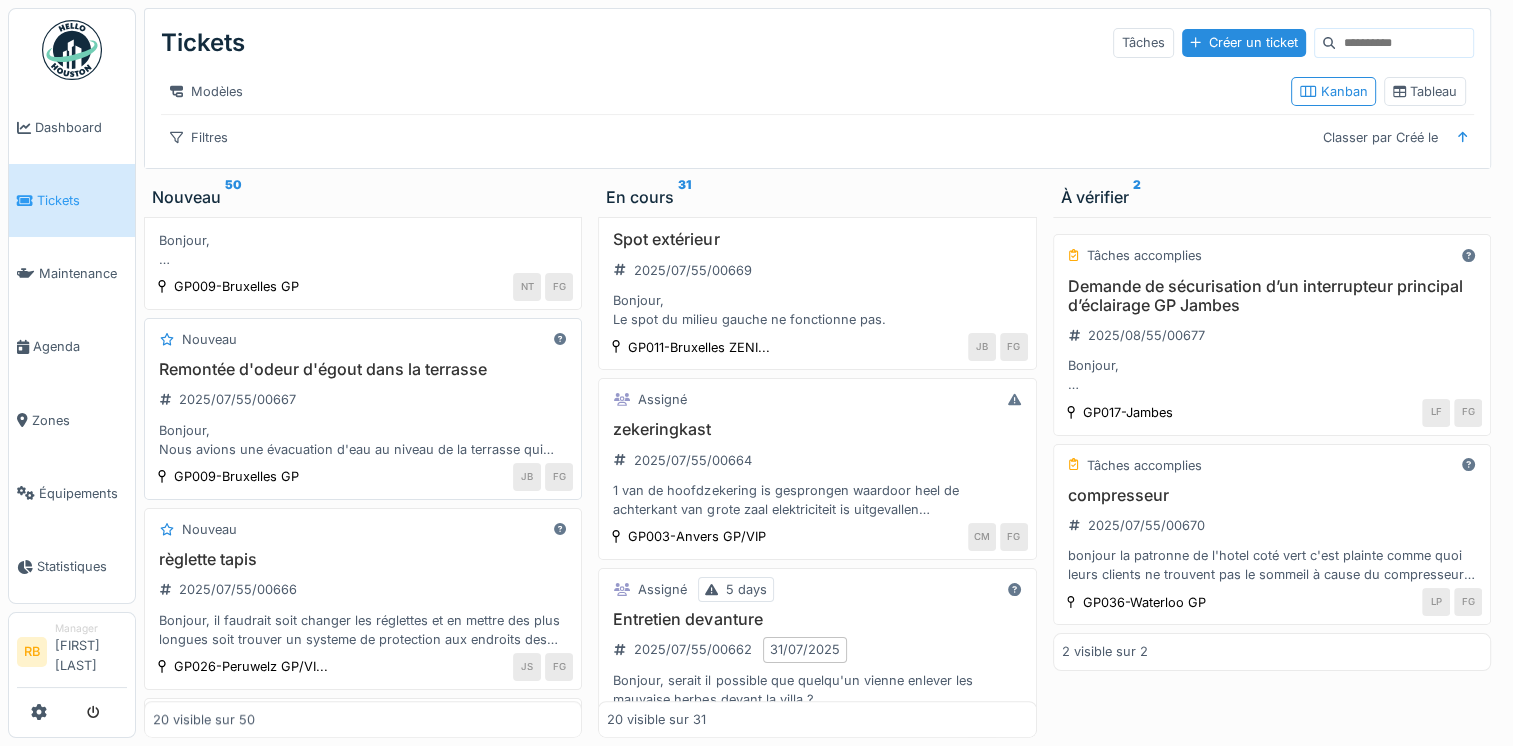 scroll, scrollTop: 660, scrollLeft: 0, axis: vertical 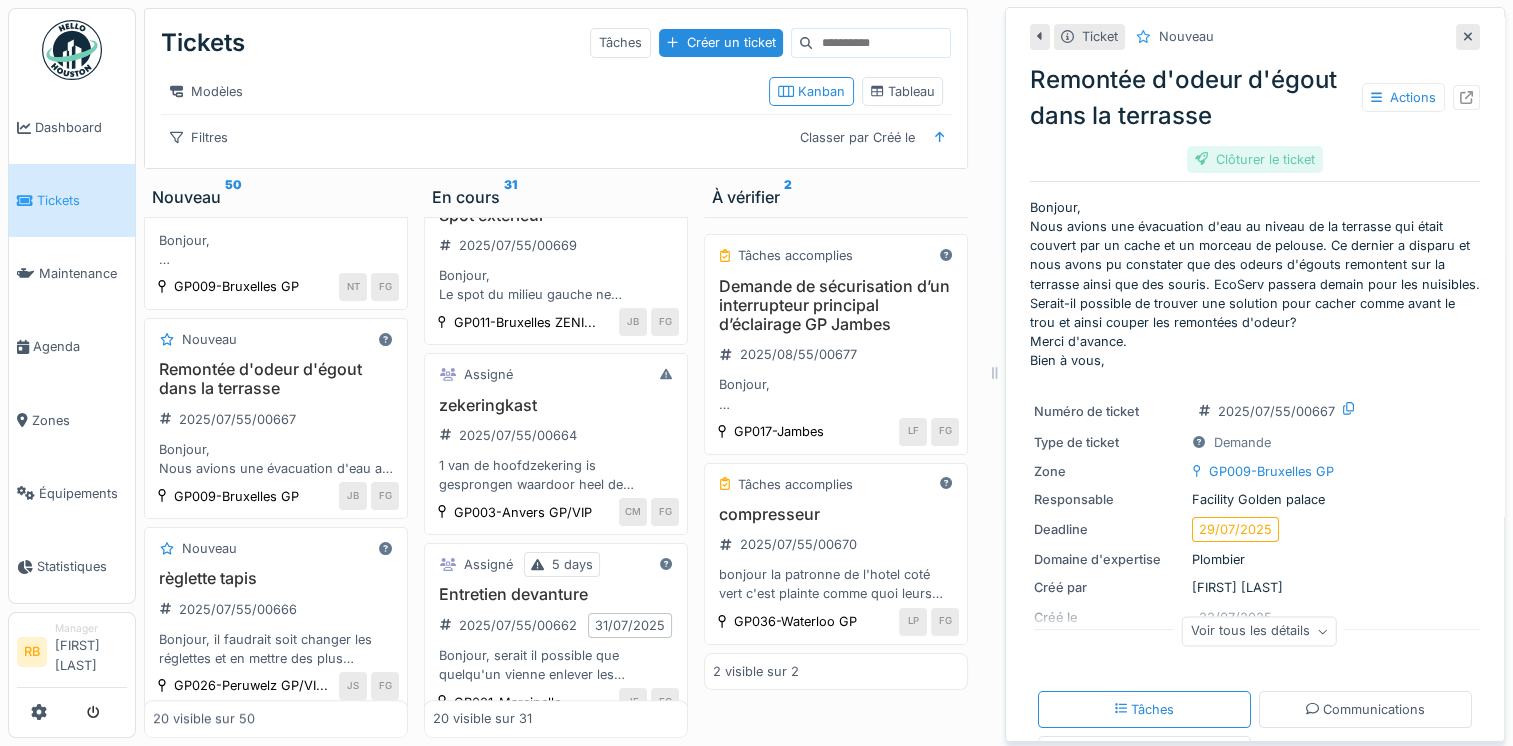 click on "Clôturer le ticket" at bounding box center [1255, 159] 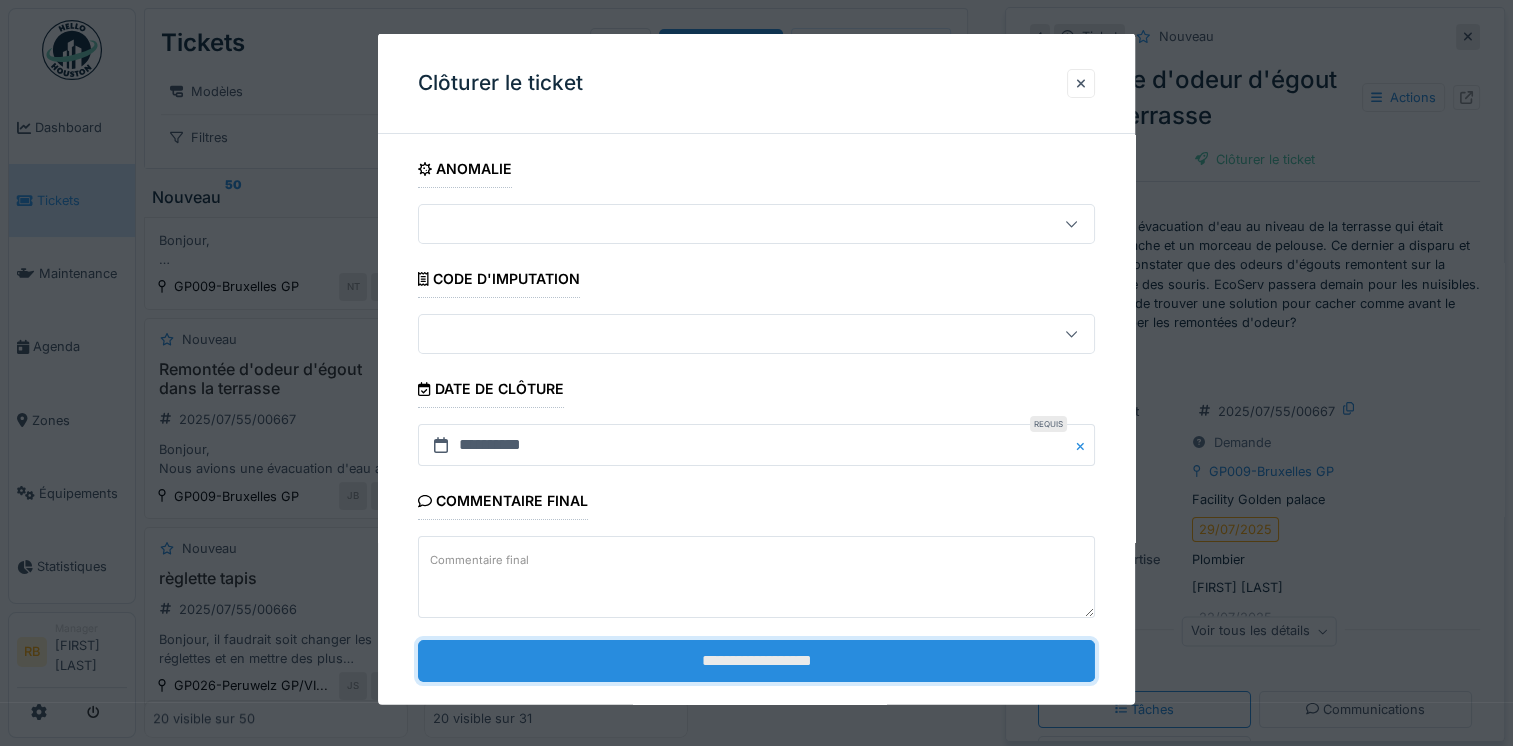 click on "**********" at bounding box center (756, 660) 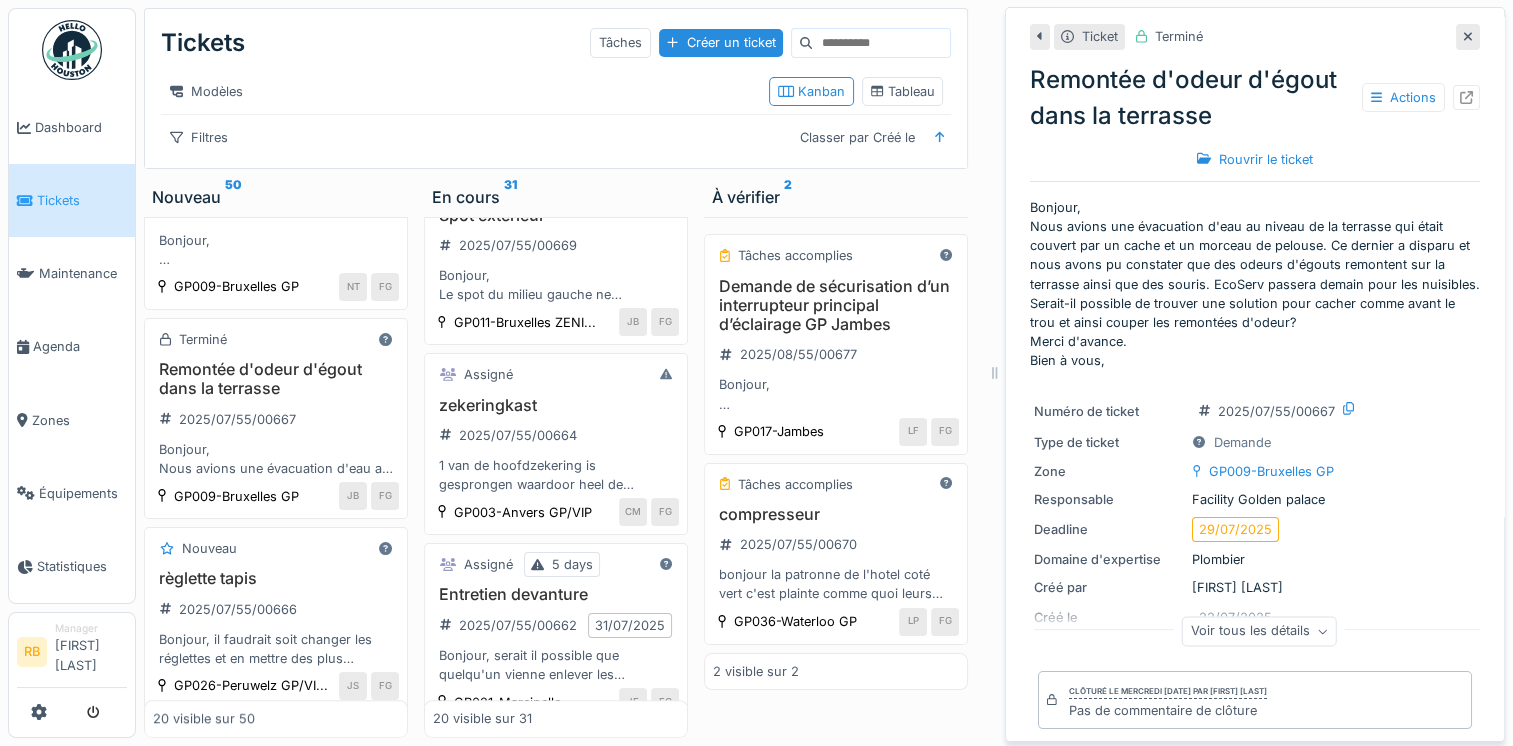 click on "Modèles" at bounding box center (457, 91) 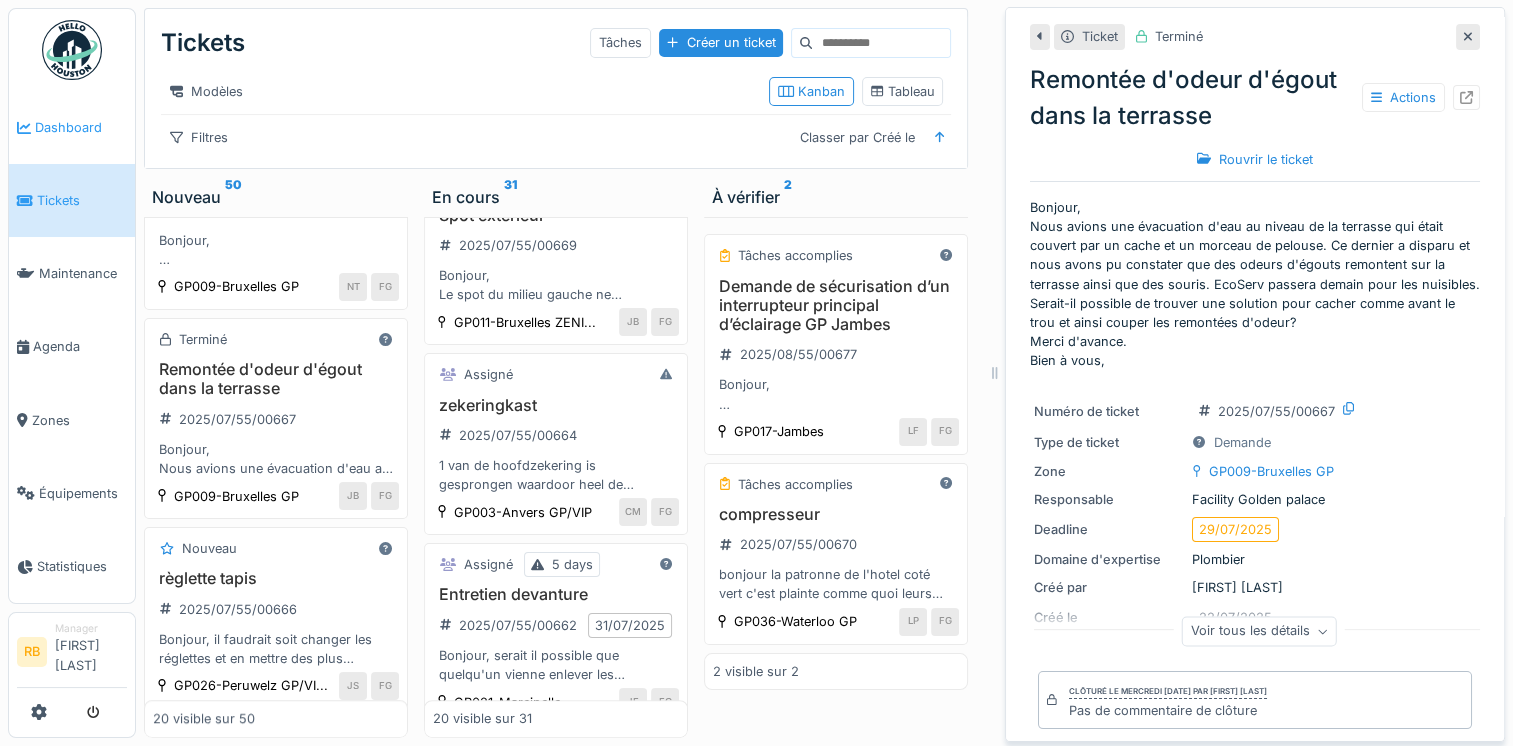 click on "Dashboard" at bounding box center [72, 127] 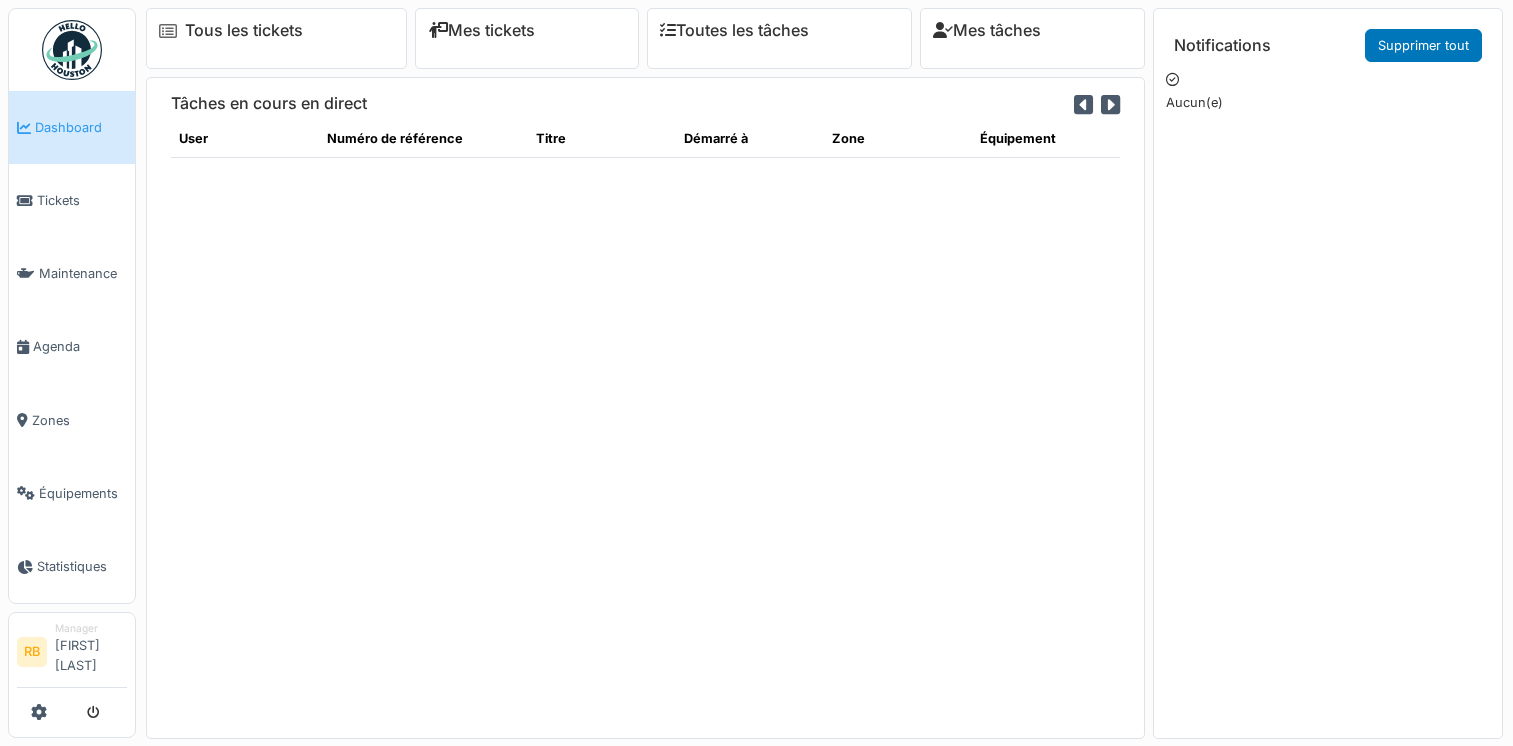scroll, scrollTop: 0, scrollLeft: 0, axis: both 